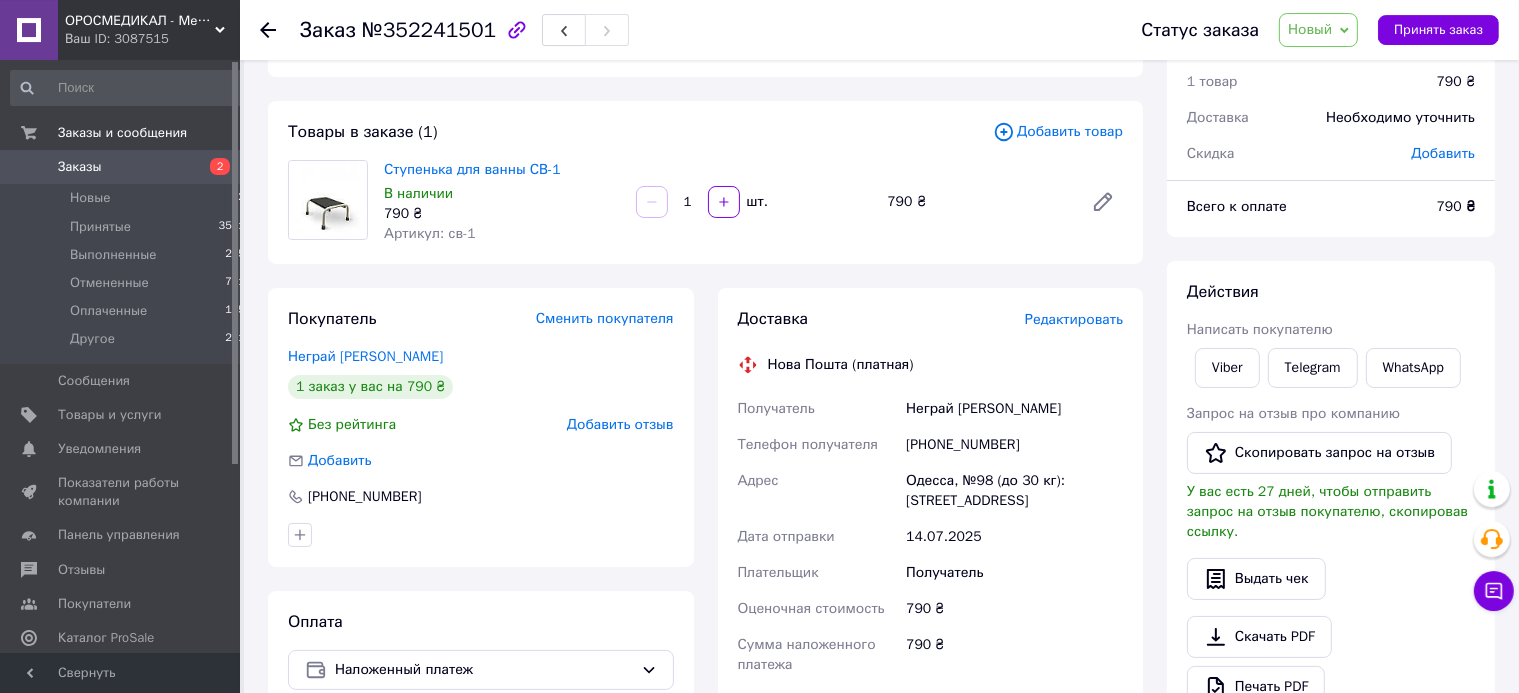 scroll, scrollTop: 0, scrollLeft: 0, axis: both 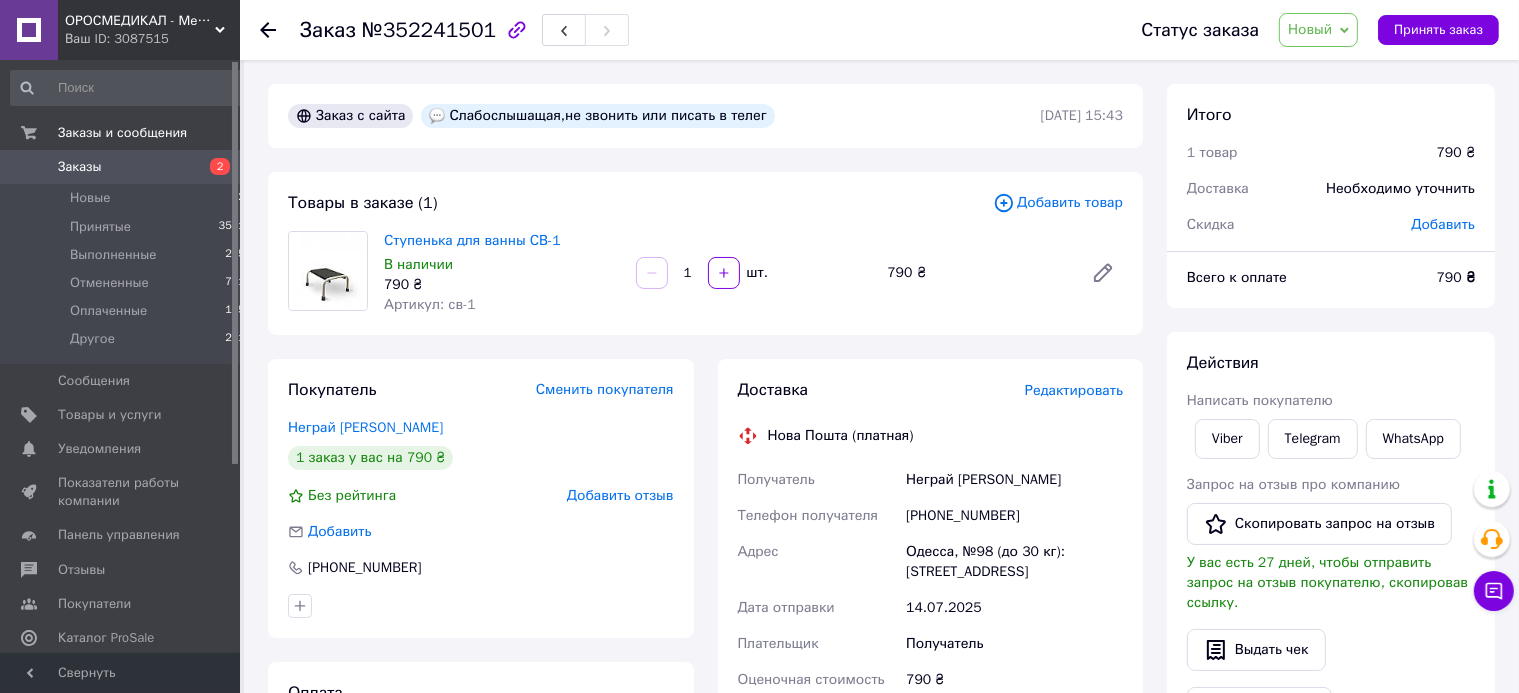 click on "Заказы" at bounding box center [80, 167] 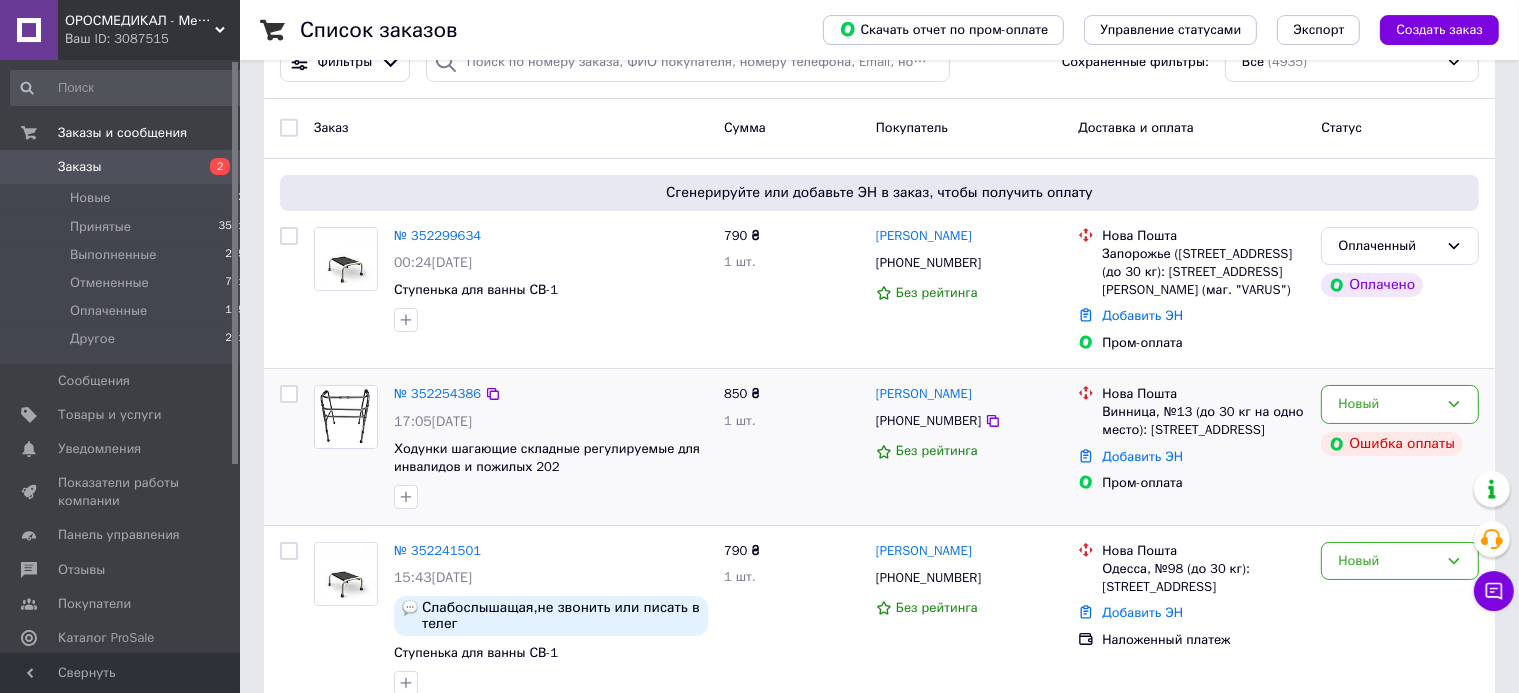 scroll, scrollTop: 105, scrollLeft: 0, axis: vertical 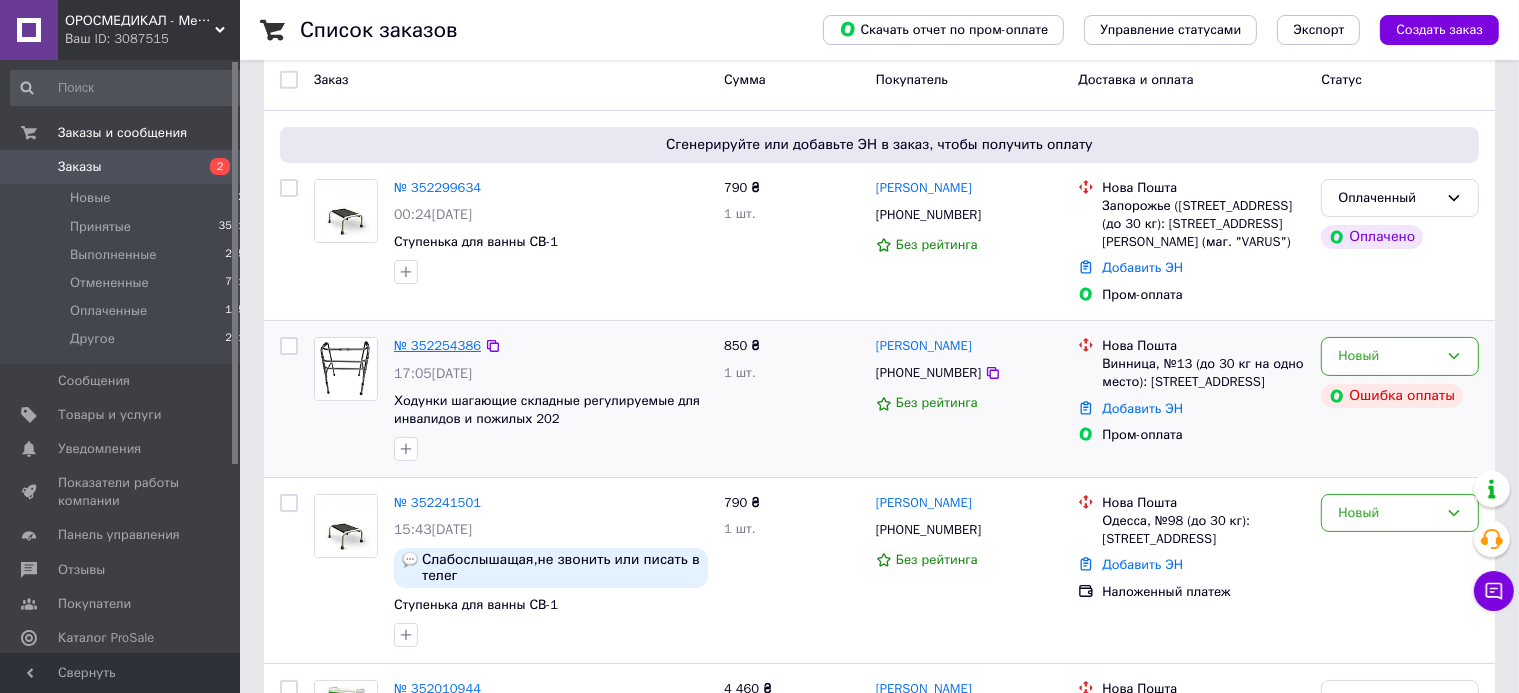 click on "№ 352254386" at bounding box center [437, 345] 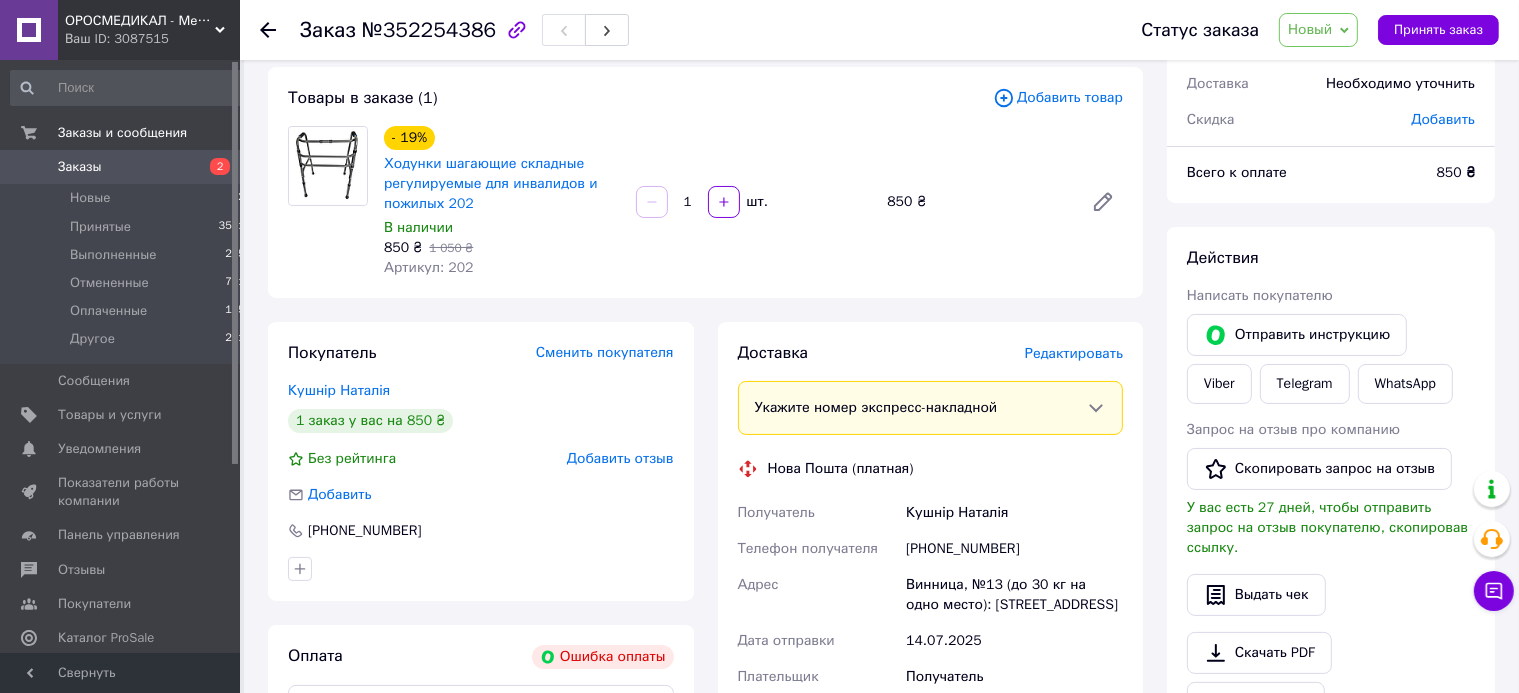 click on "[PHONE_NUMBER]" at bounding box center (1014, 549) 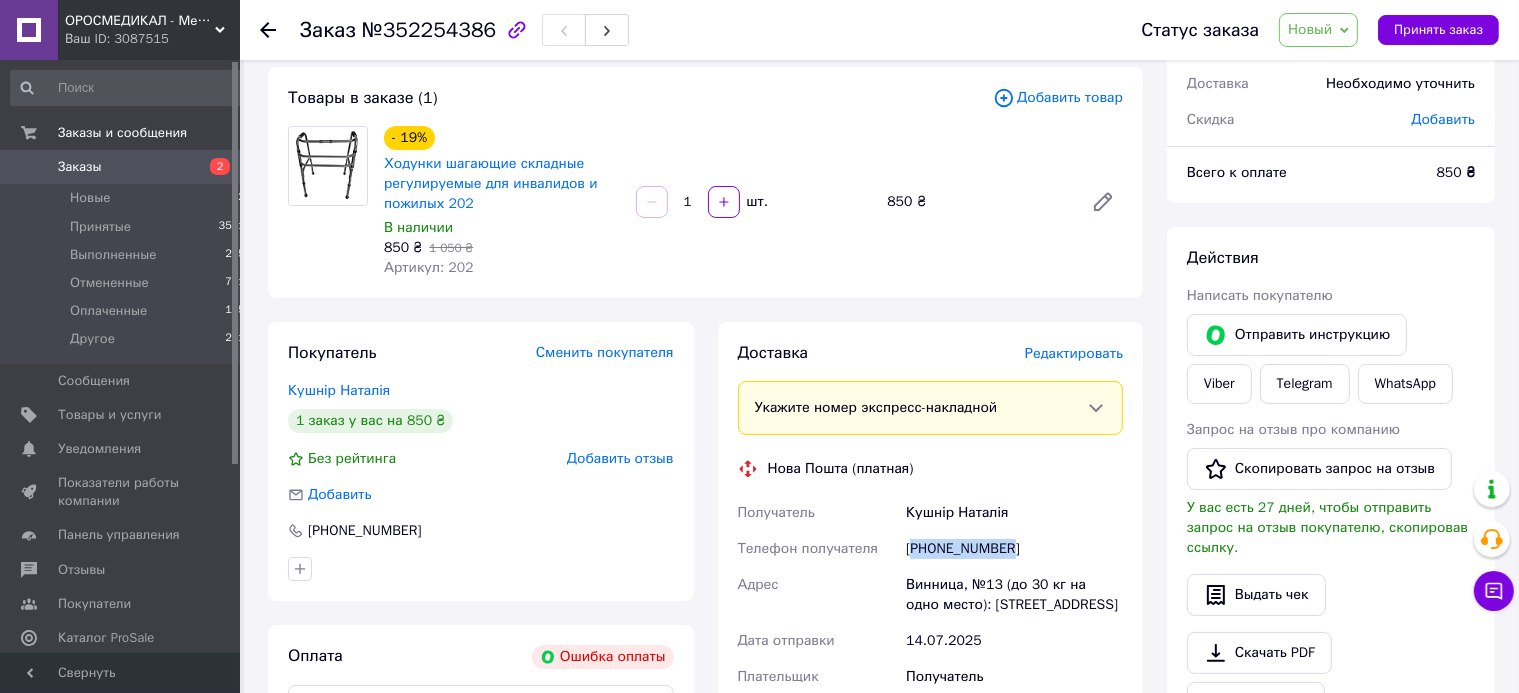click on "[PHONE_NUMBER]" at bounding box center [1014, 549] 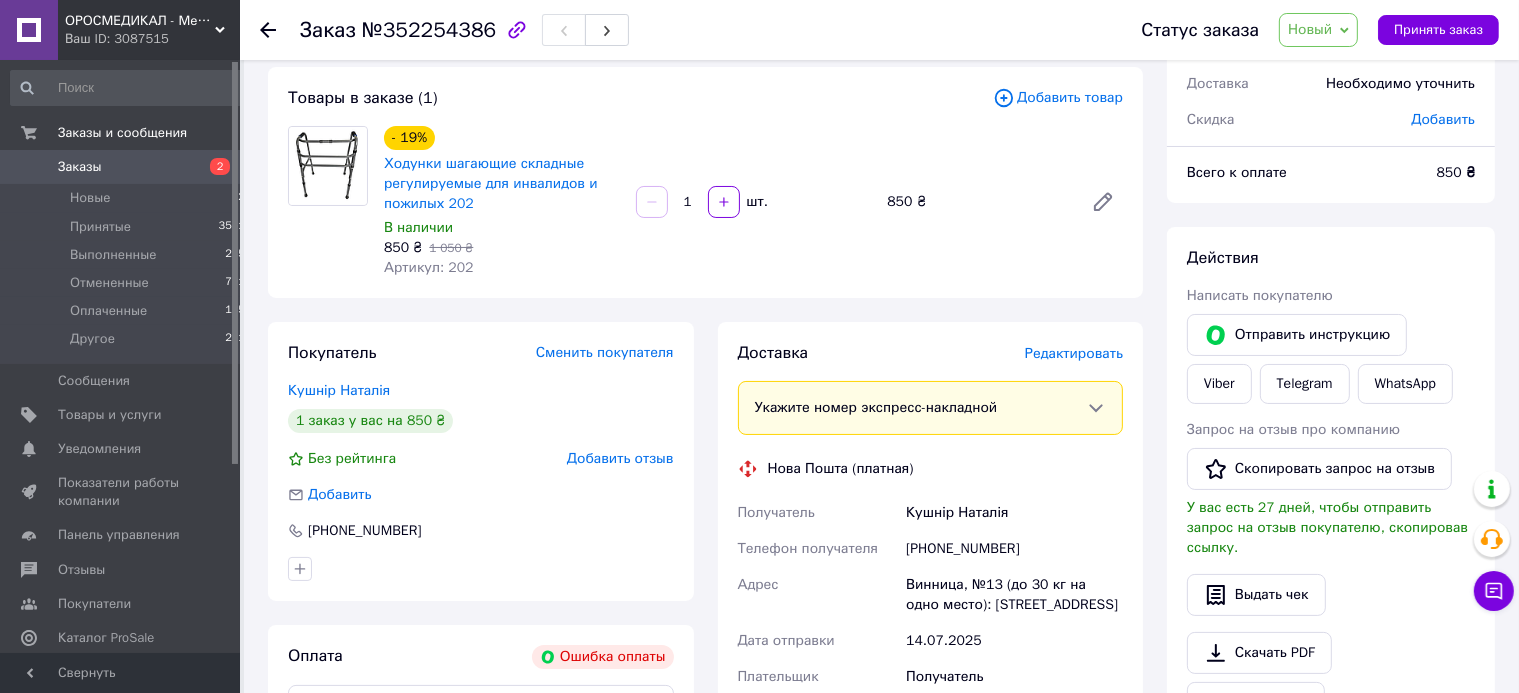 click on "[PHONE_NUMBER]" at bounding box center (1014, 549) 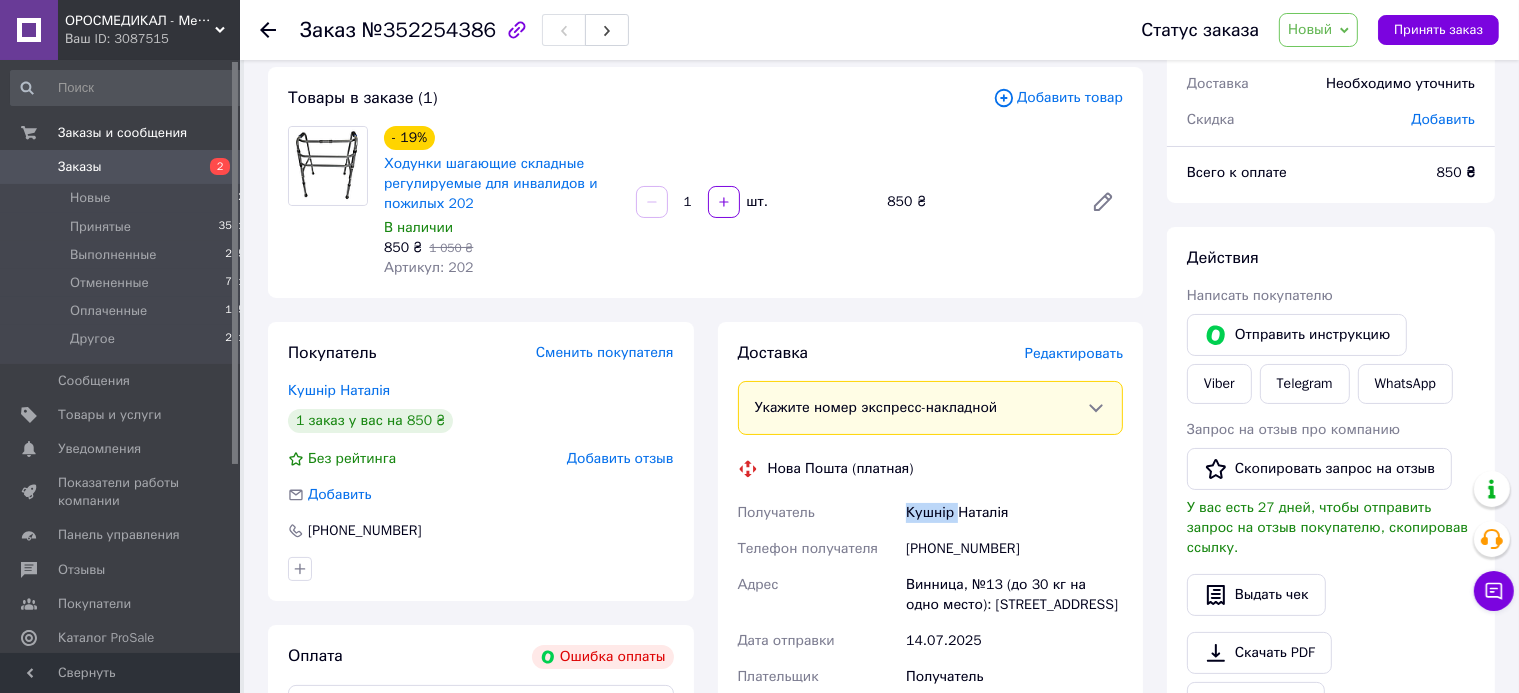 click on "Кушнір Наталія" at bounding box center [1014, 513] 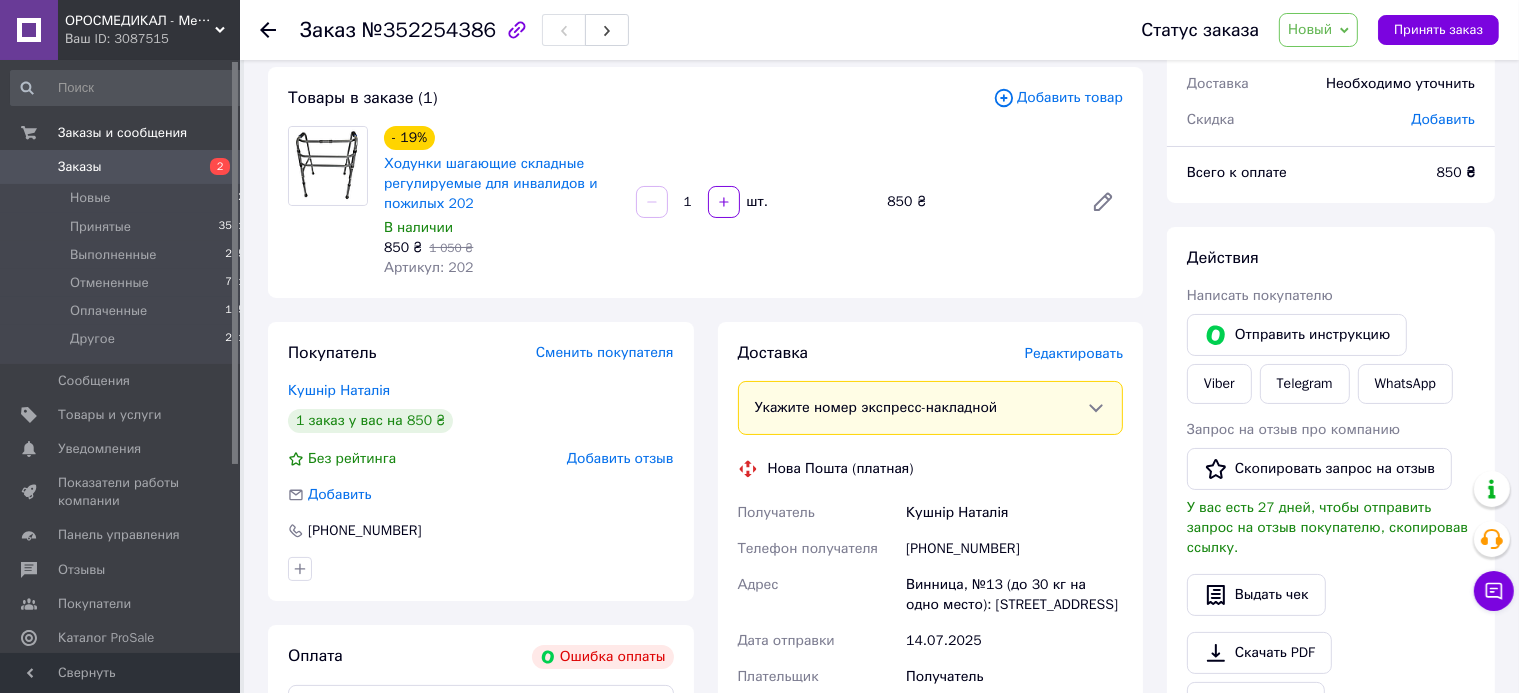 click on "Кушнір Наталія" at bounding box center [1014, 513] 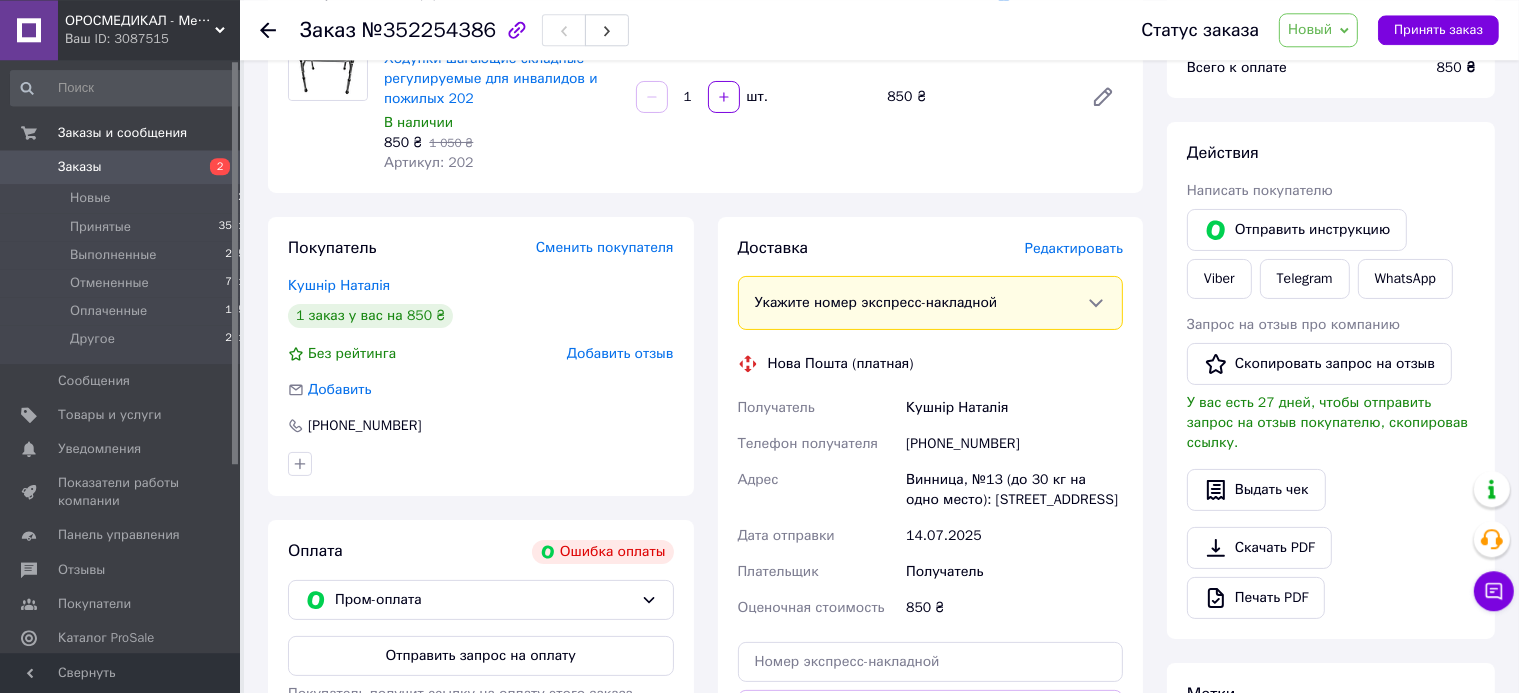 scroll, scrollTop: 211, scrollLeft: 0, axis: vertical 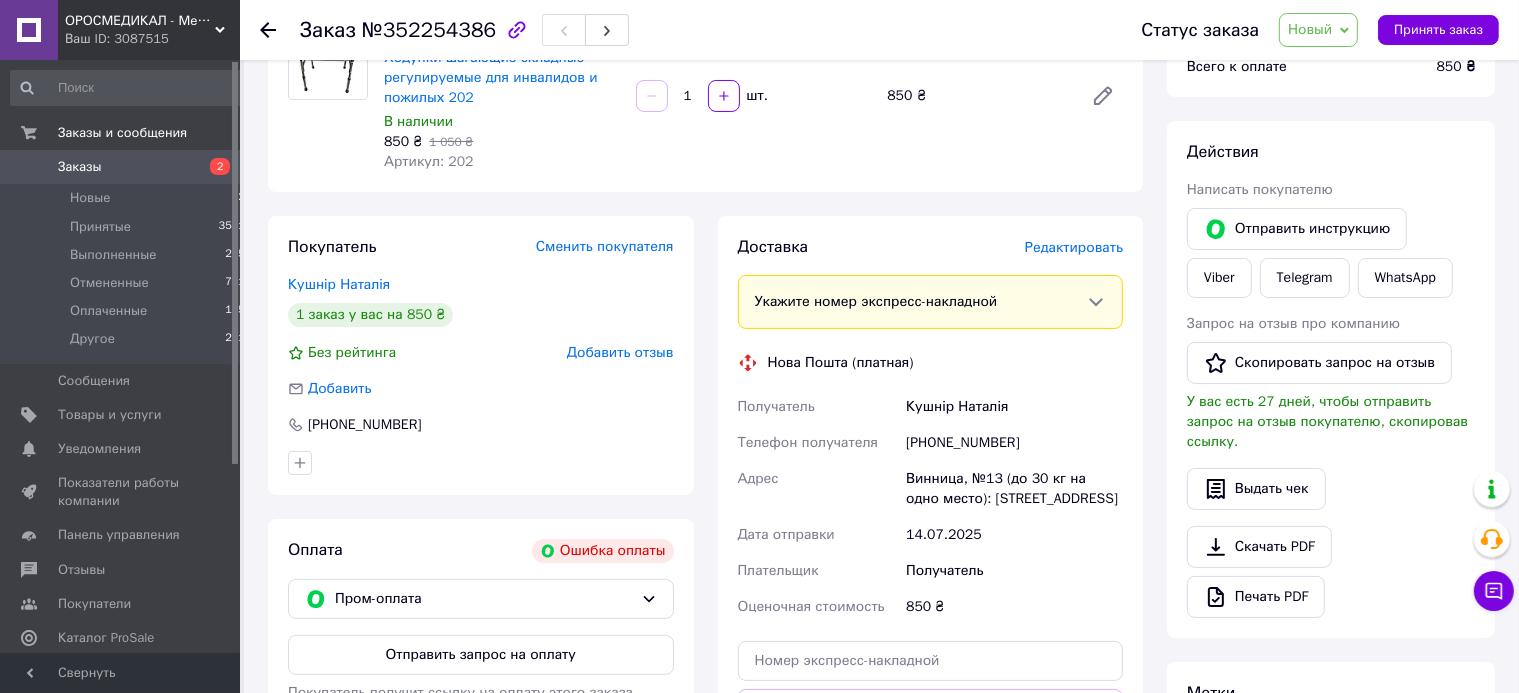 click on "- 19% Ходунки шагающие складные регулируемые для инвалидов и пожилых 202 В наличии 850 ₴   1 050 ₴ Артикул: 202 1   шт. 850 ₴" at bounding box center [753, 96] 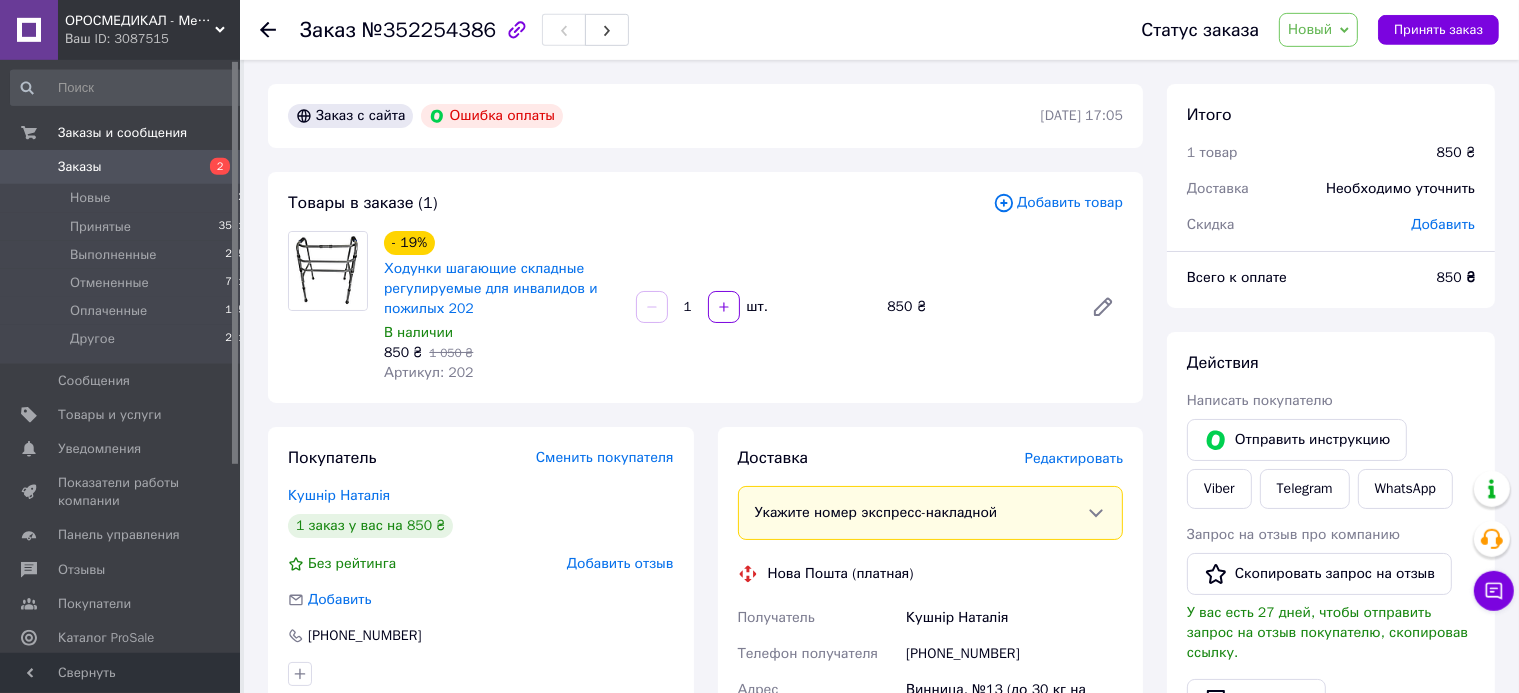 scroll, scrollTop: 0, scrollLeft: 0, axis: both 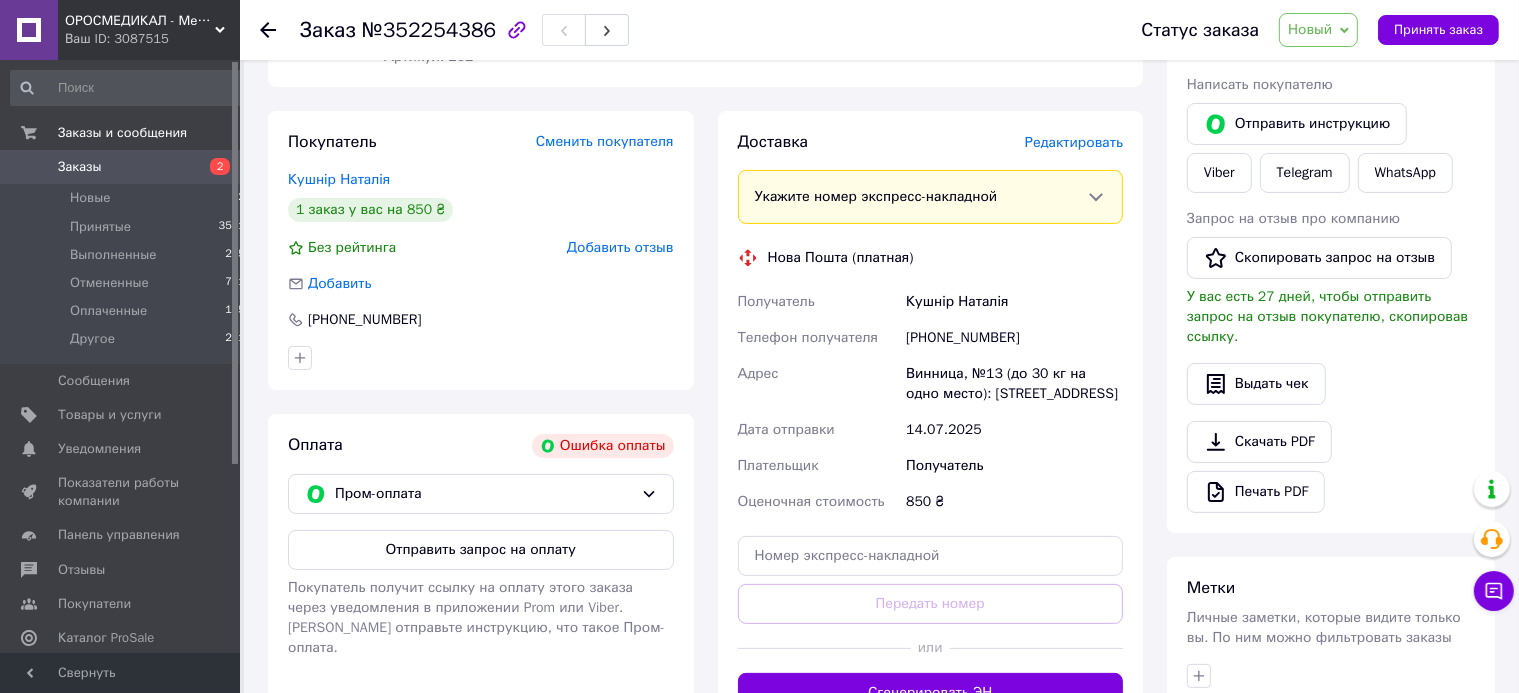 click on "[PHONE_NUMBER]" at bounding box center [1014, 338] 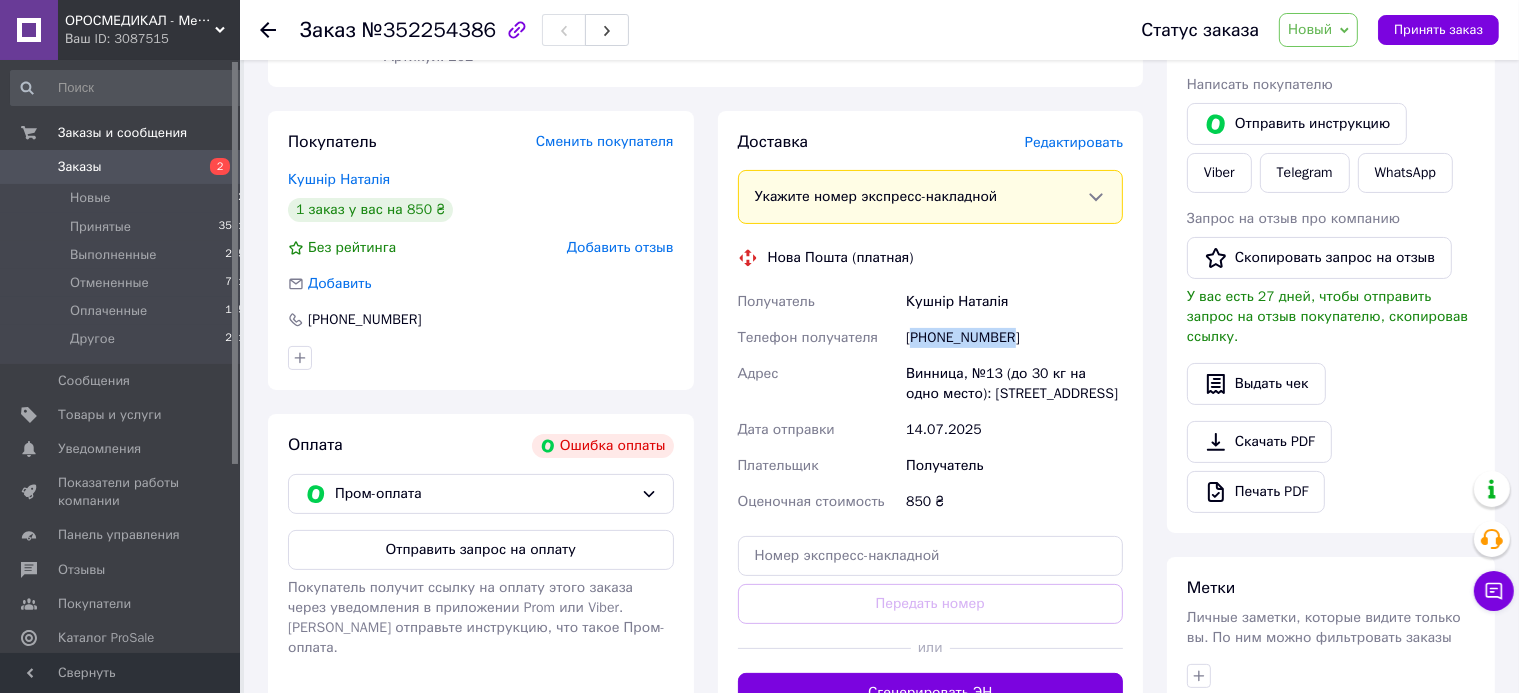 click on "[PHONE_NUMBER]" at bounding box center [1014, 338] 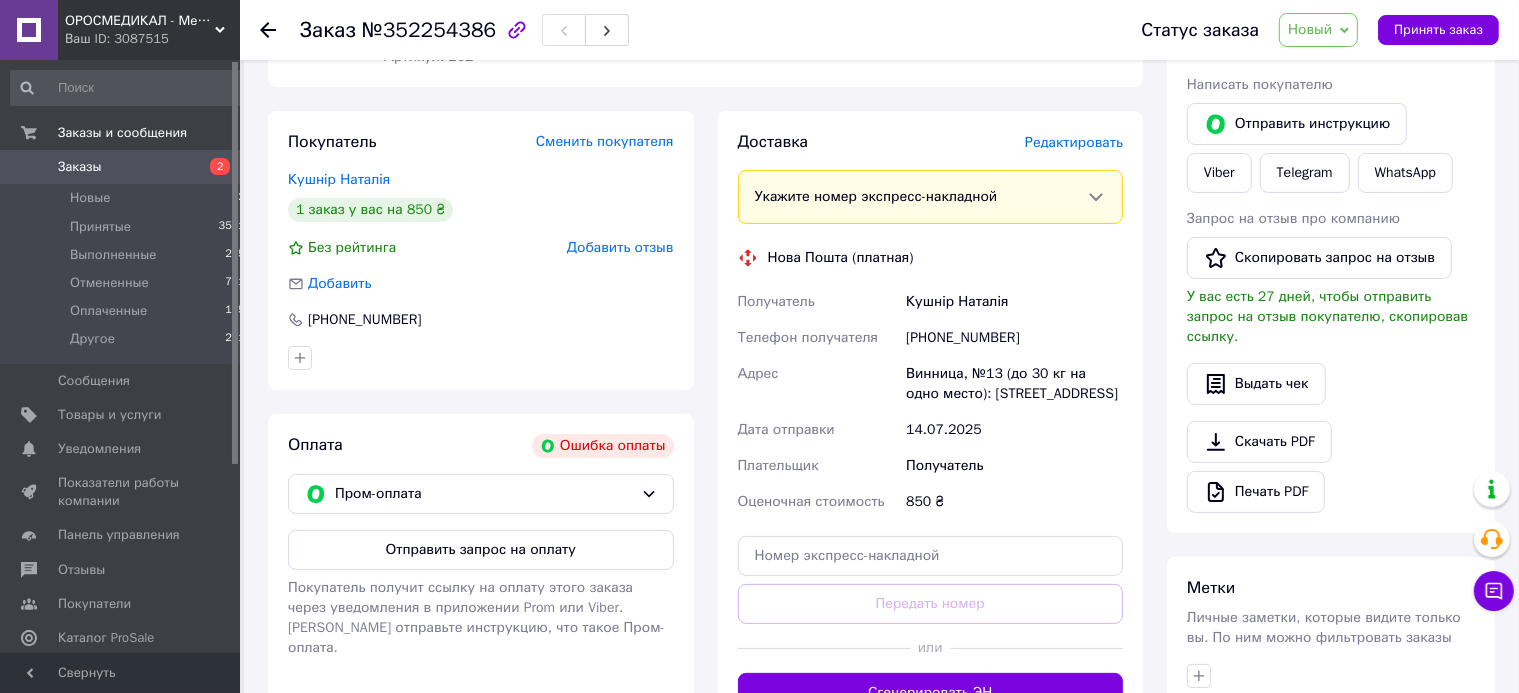 click on "[PHONE_NUMBER]" at bounding box center [1014, 338] 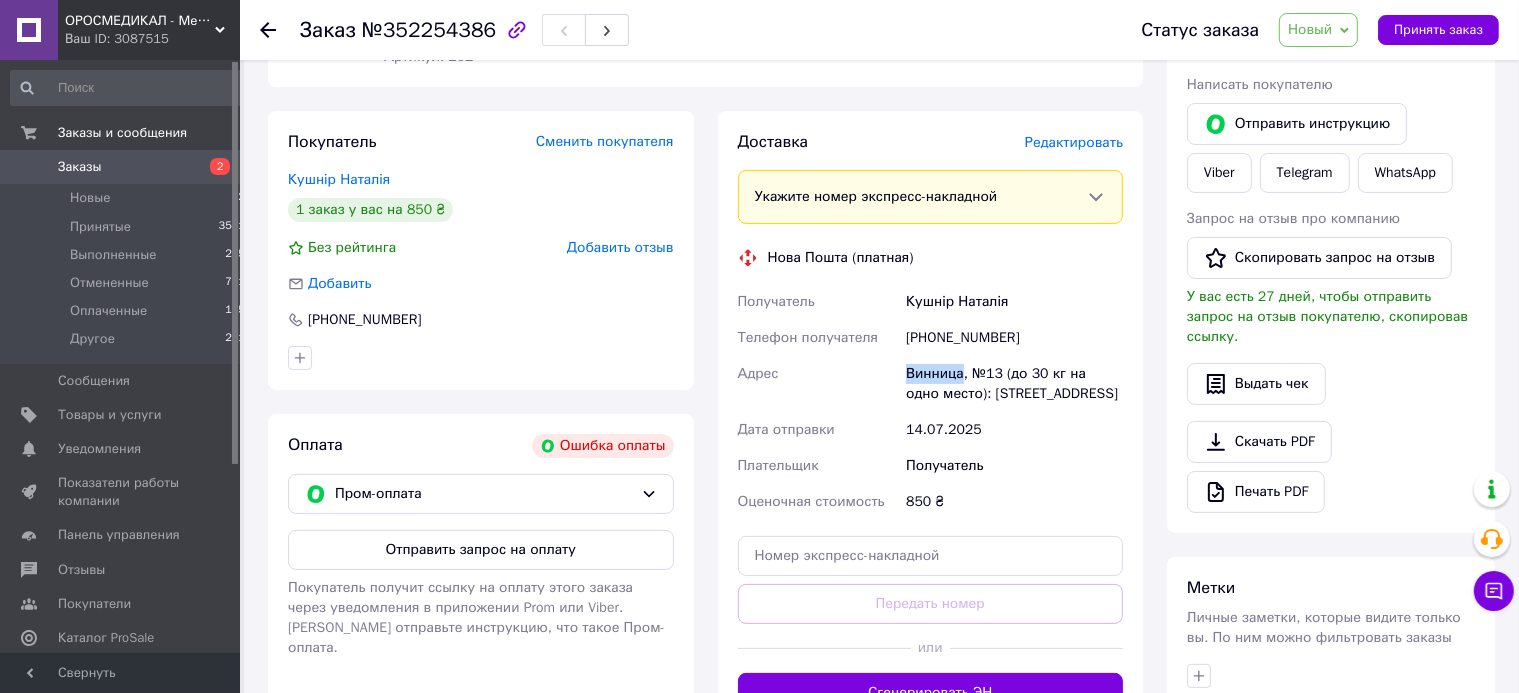 click on "Винница, №13 (до 30 кг на одно место): [STREET_ADDRESS]" at bounding box center [1014, 384] 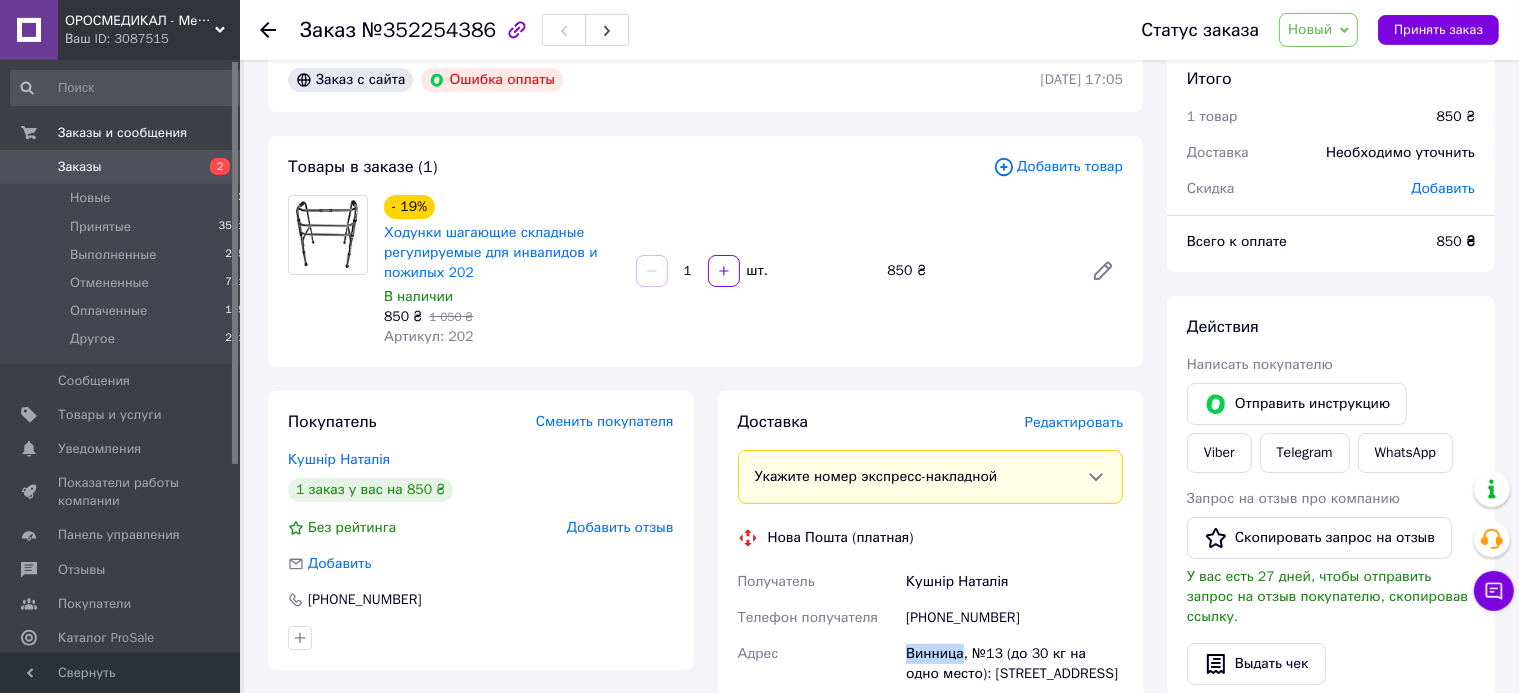 scroll, scrollTop: 0, scrollLeft: 0, axis: both 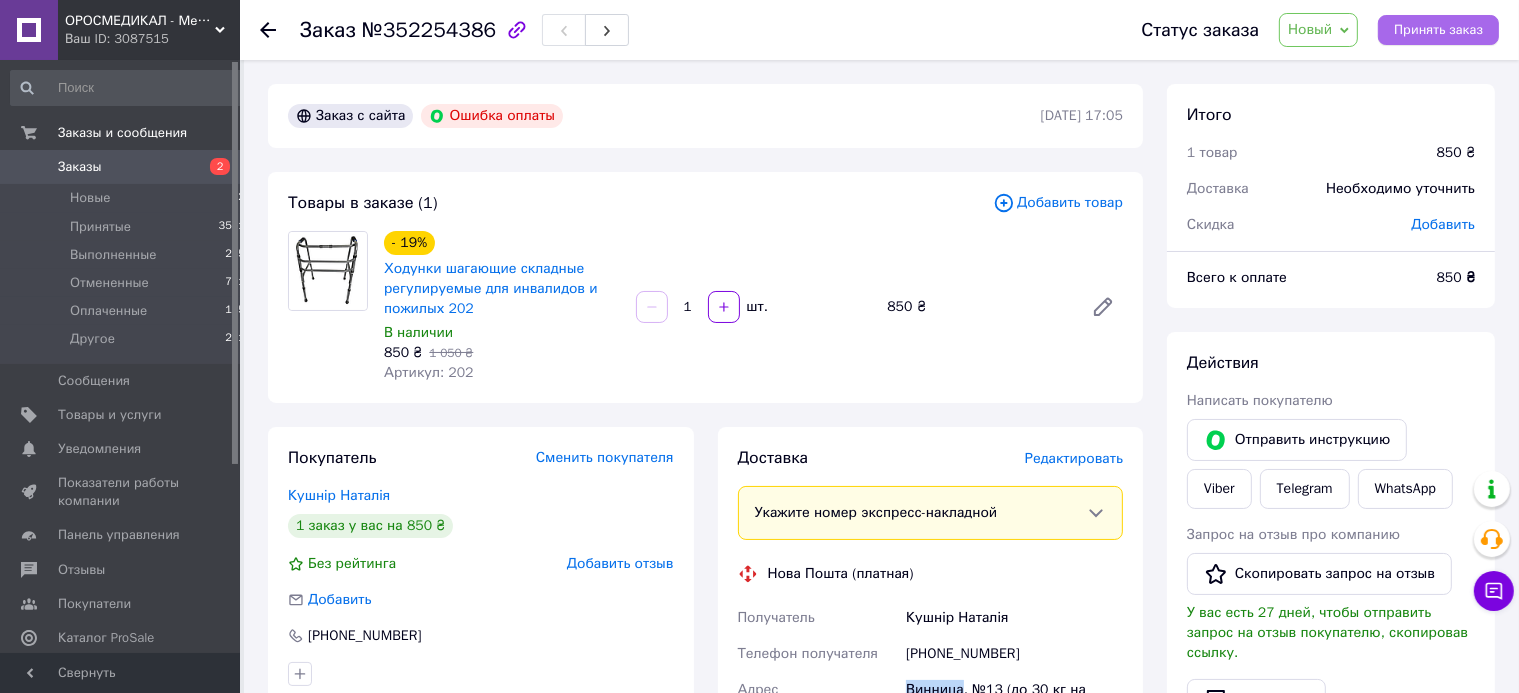 click on "Принять заказ" at bounding box center [1438, 30] 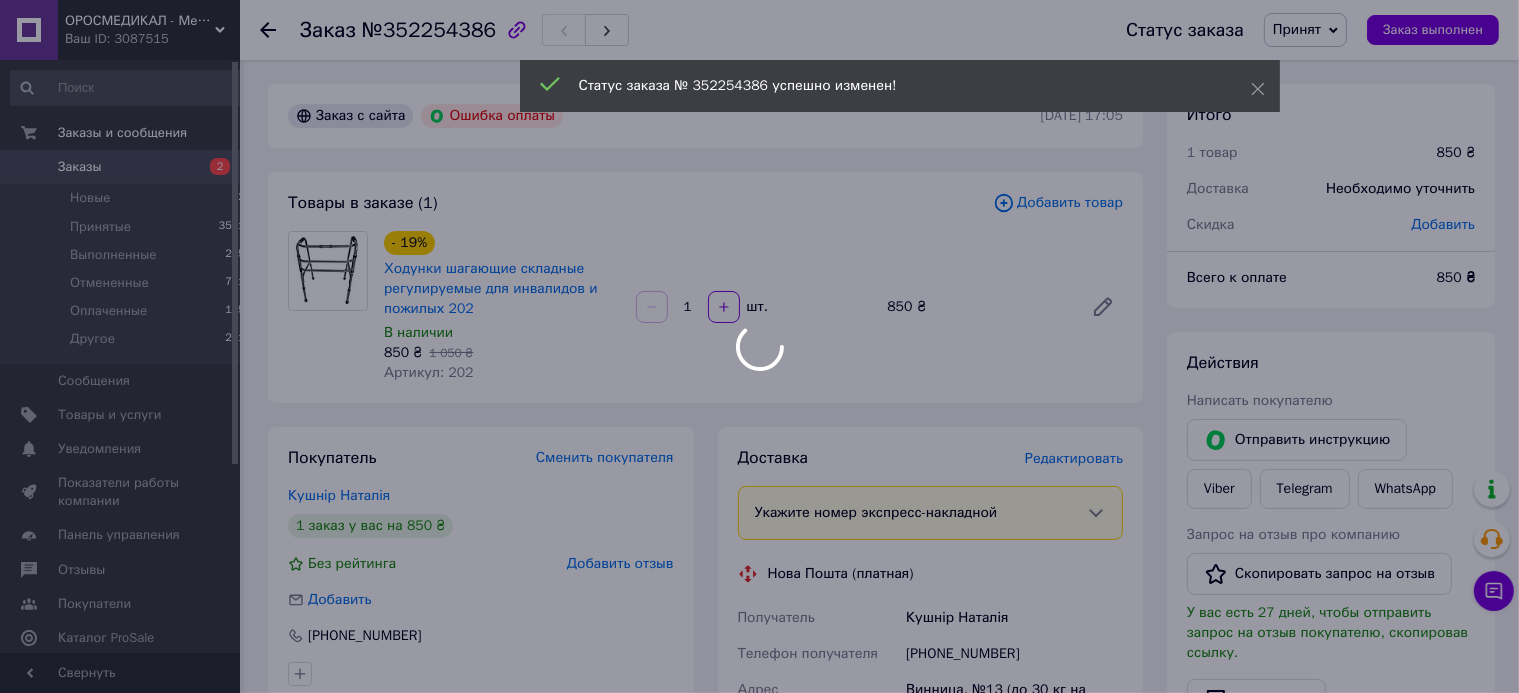click at bounding box center (759, 346) 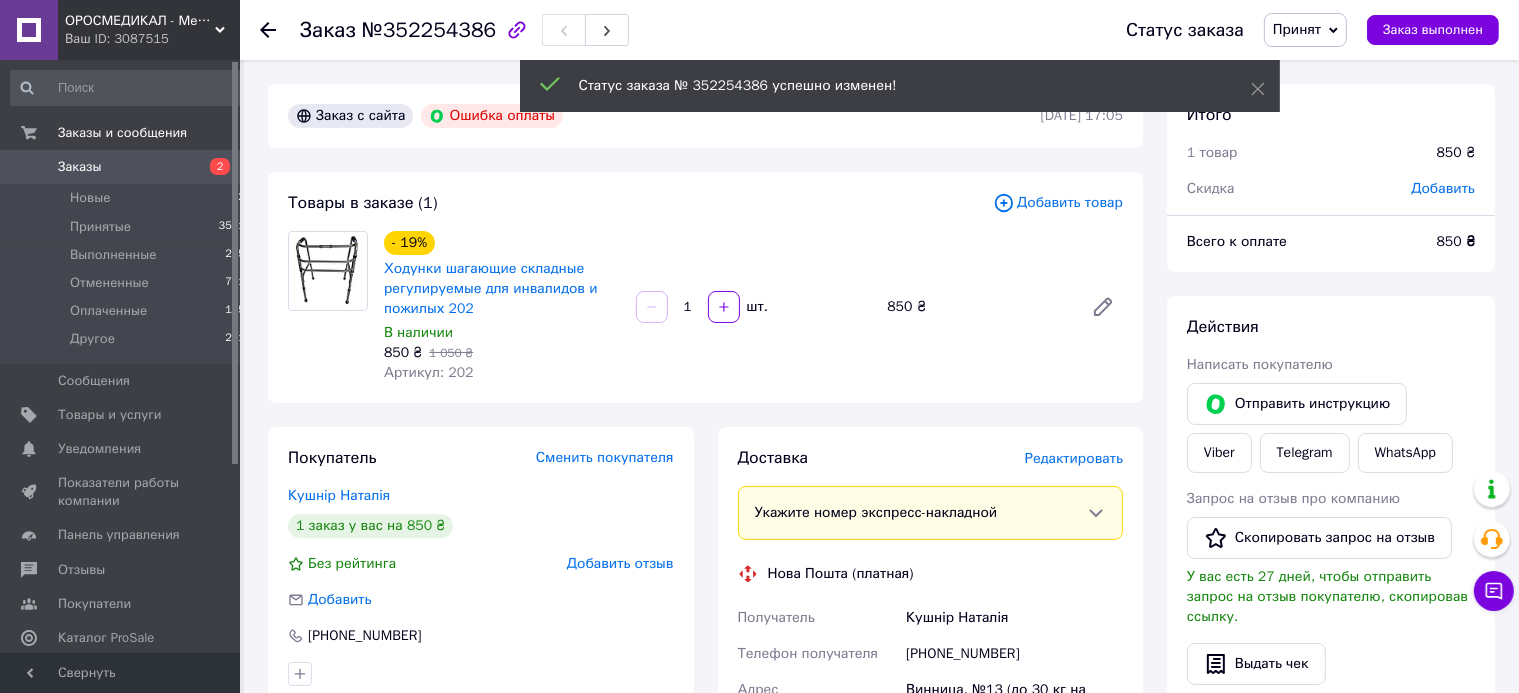 click on "Заказы" at bounding box center [80, 167] 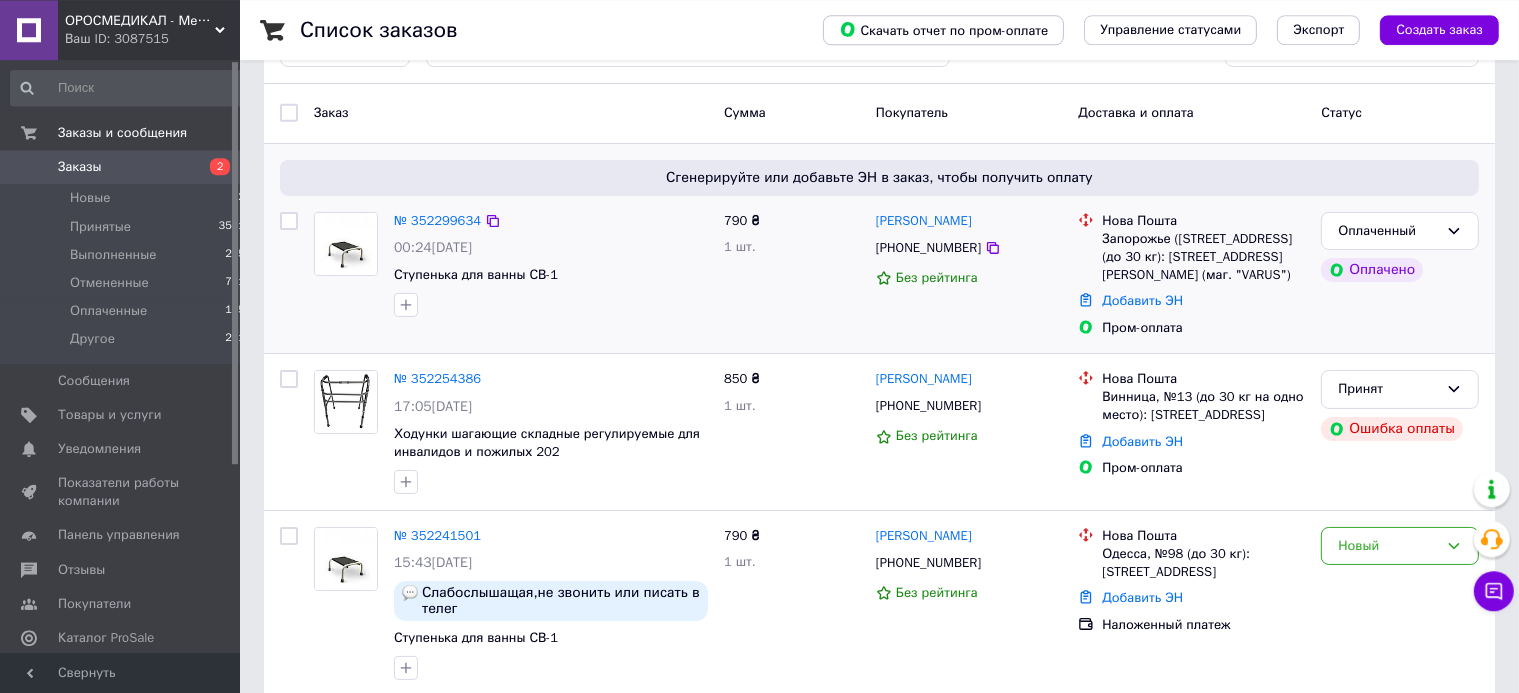 scroll, scrollTop: 105, scrollLeft: 0, axis: vertical 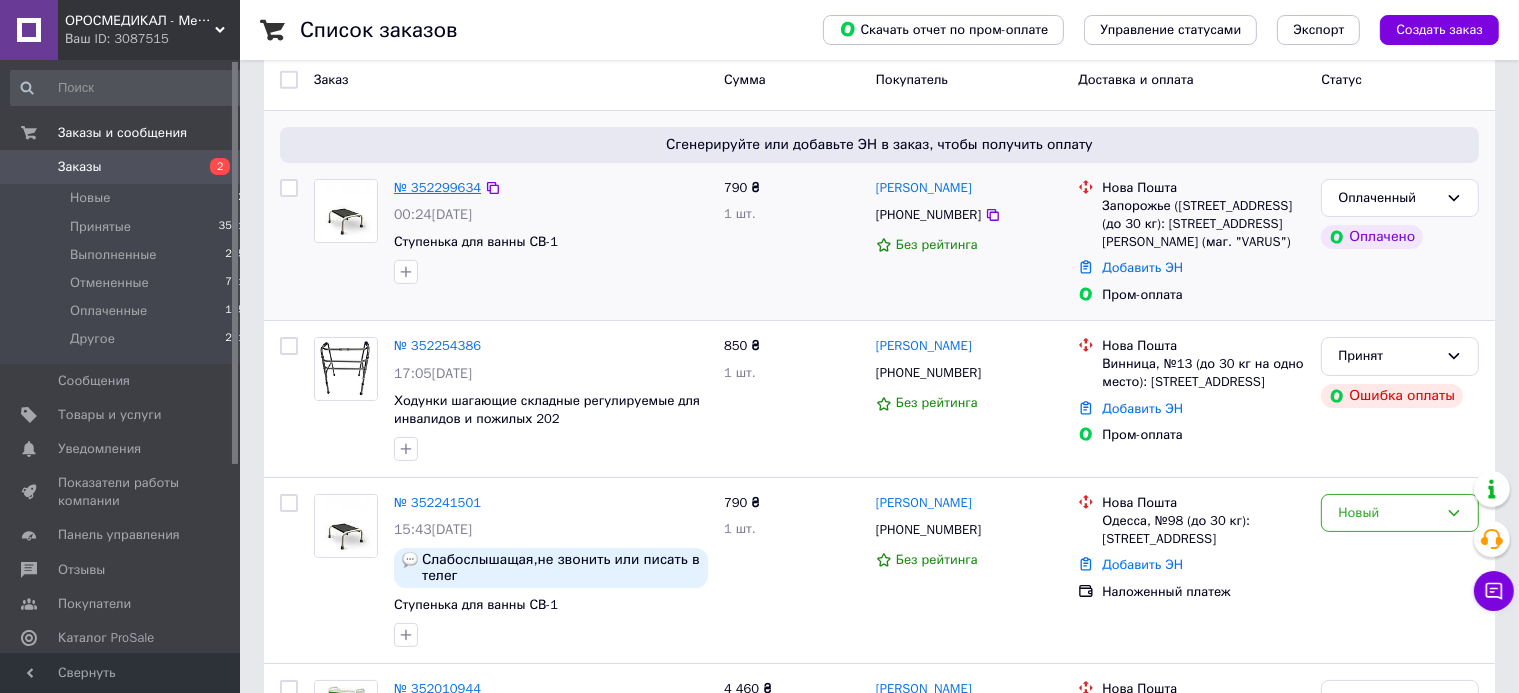 click on "№ 352299634" at bounding box center [437, 187] 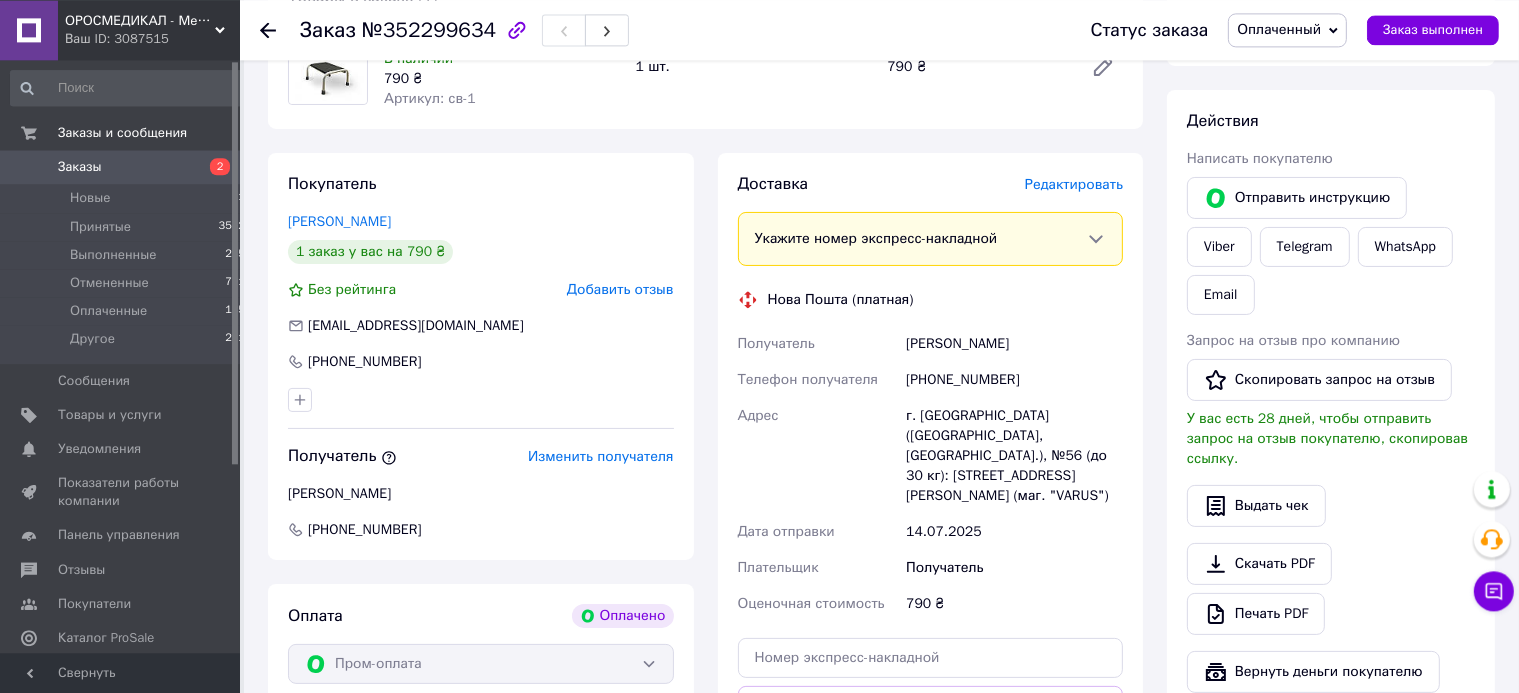 scroll, scrollTop: 316, scrollLeft: 0, axis: vertical 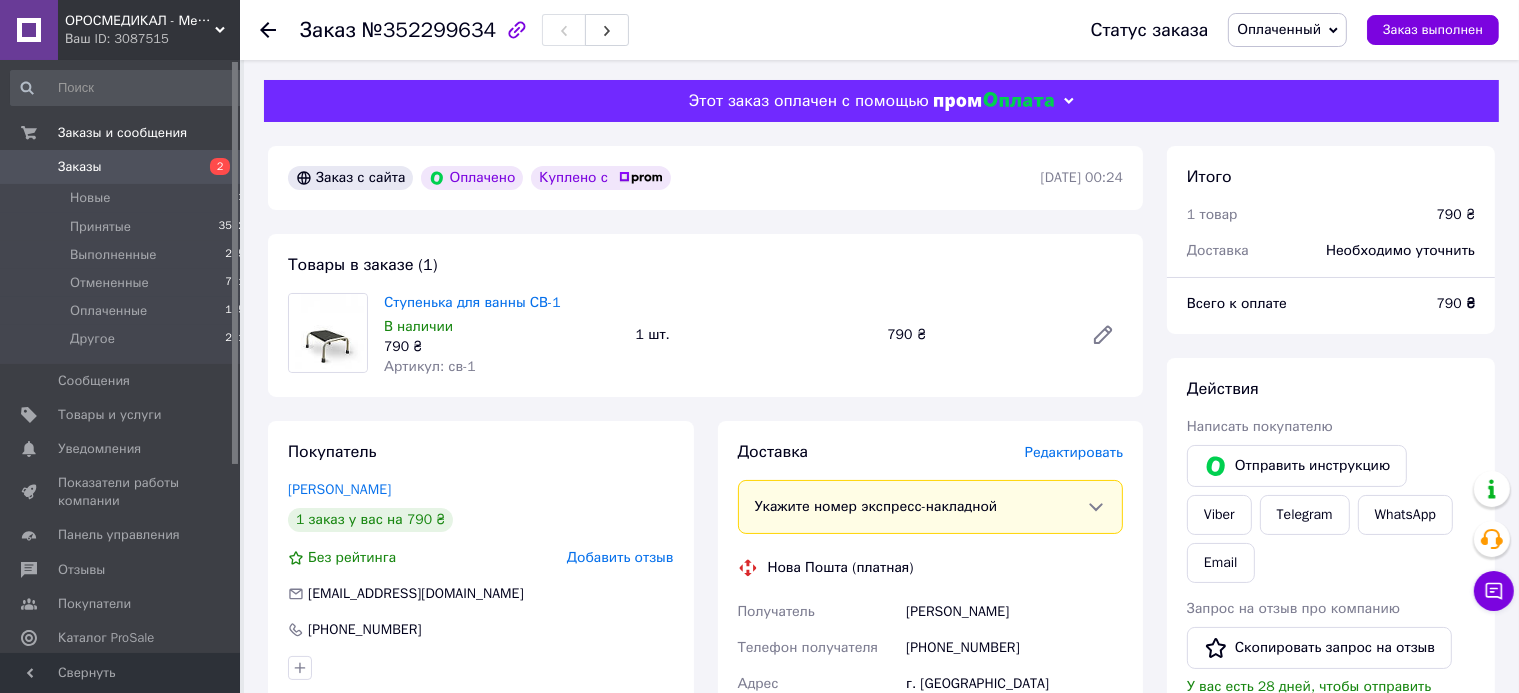 drag, startPoint x: 74, startPoint y: 166, endPoint x: 353, endPoint y: 158, distance: 279.1147 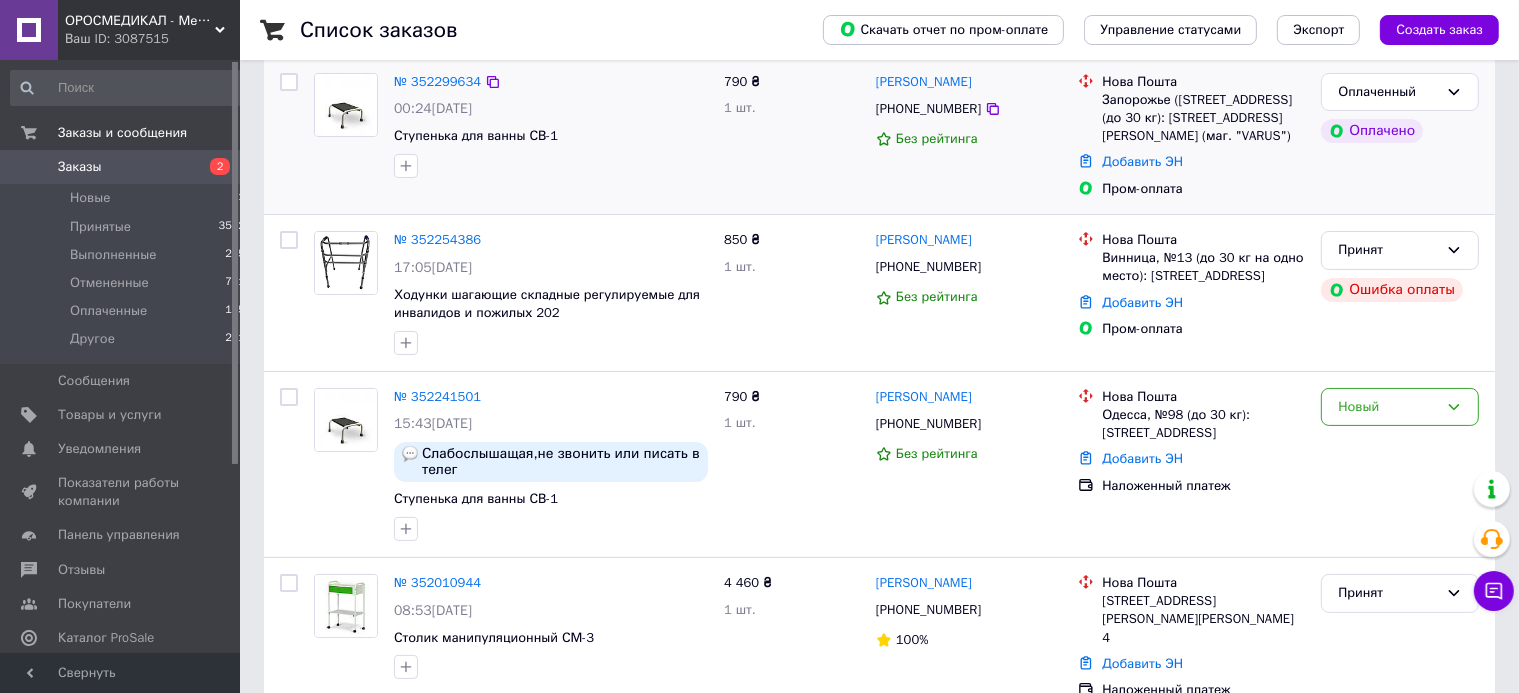 scroll, scrollTop: 316, scrollLeft: 0, axis: vertical 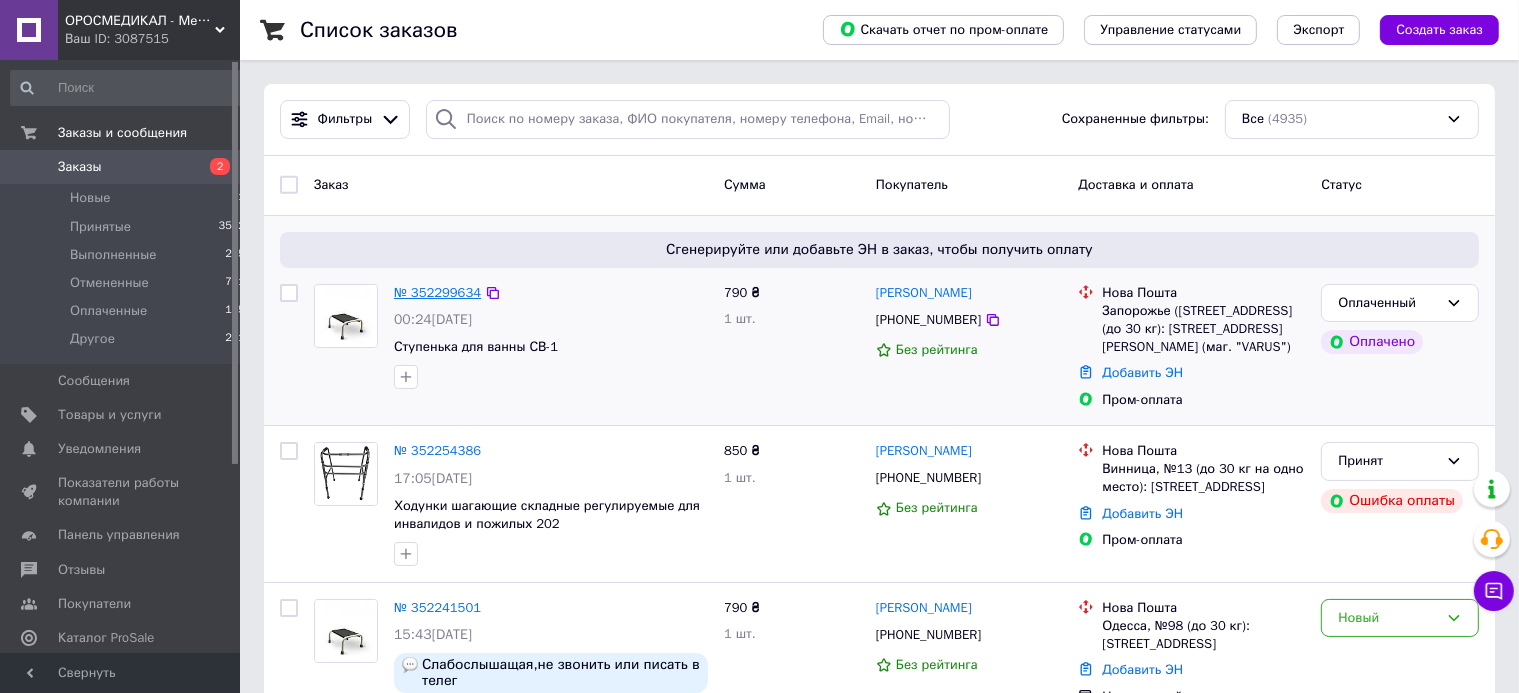 click on "№ 352299634" at bounding box center [437, 292] 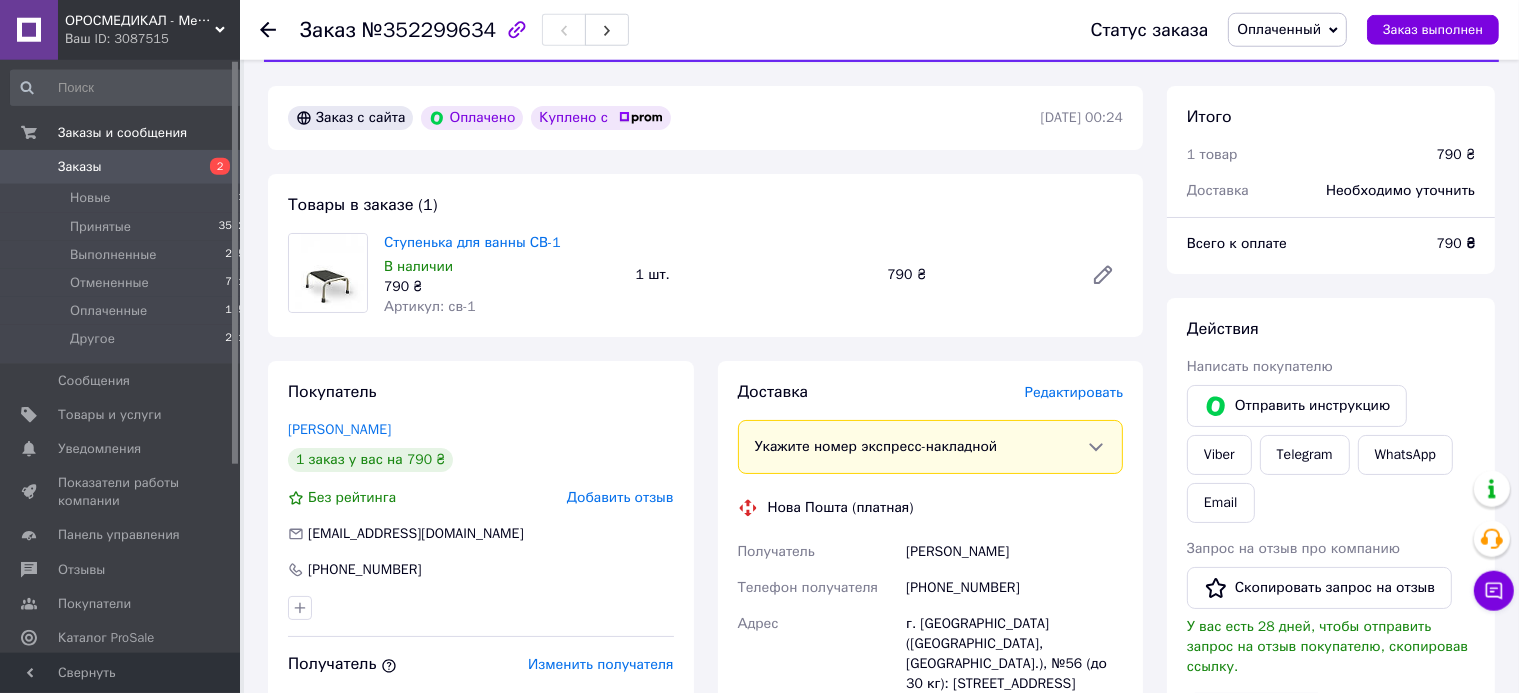 scroll, scrollTop: 0, scrollLeft: 0, axis: both 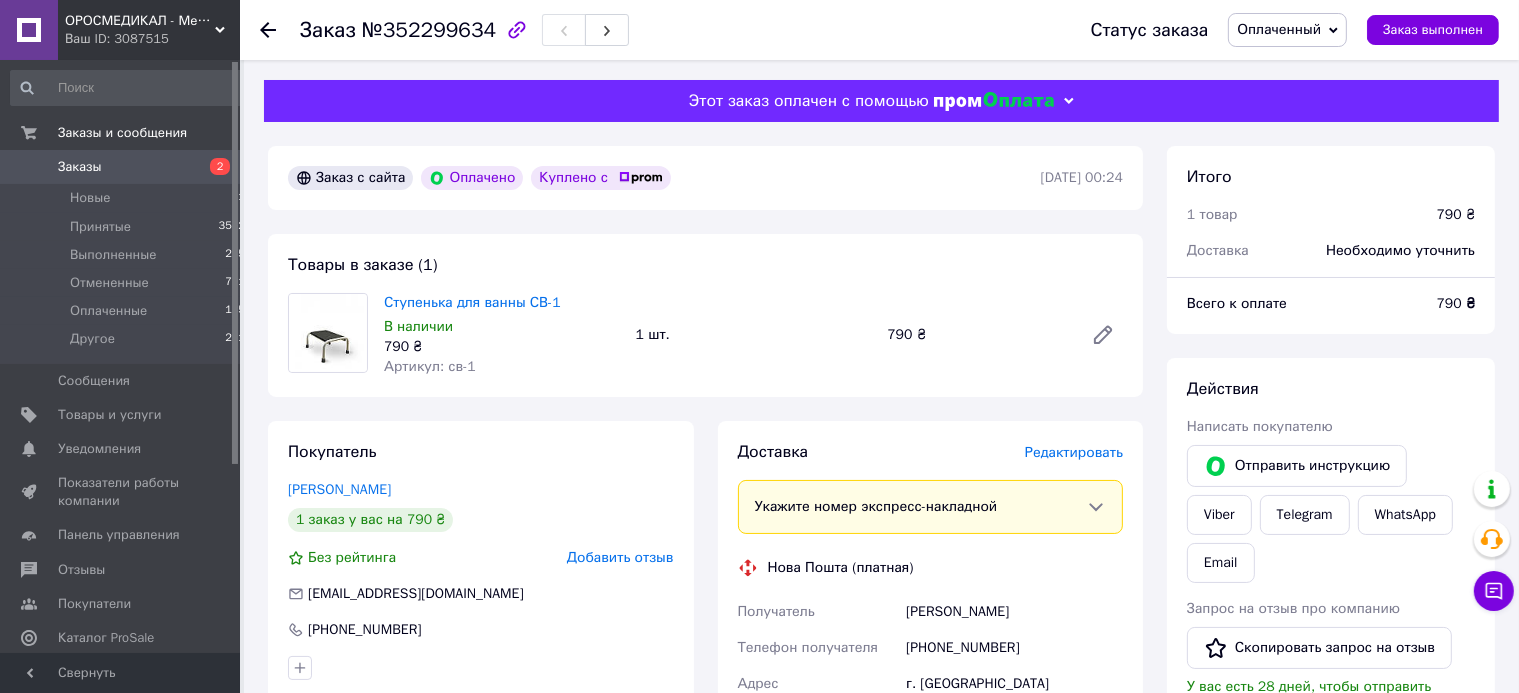 click on "Оплаченный" at bounding box center [1279, 29] 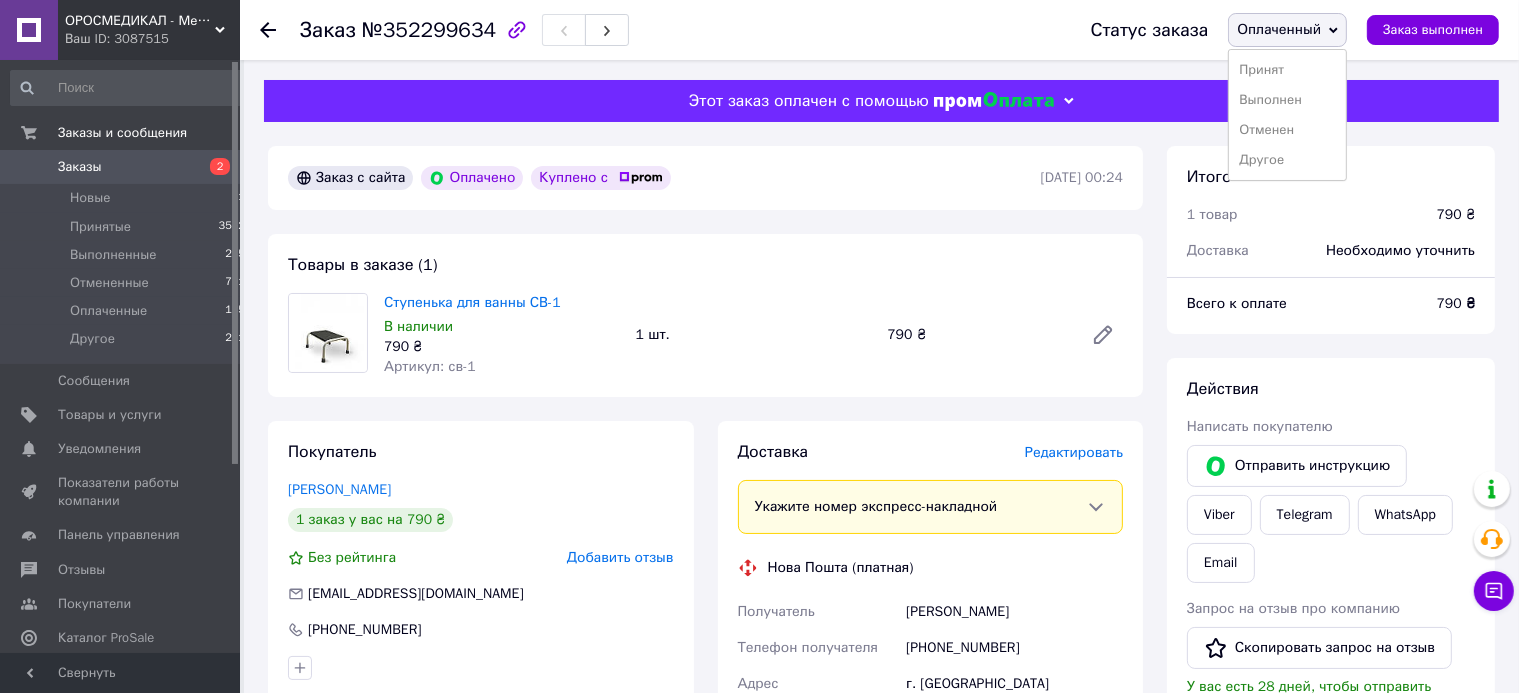 click on "Заказ №352299634" at bounding box center [675, 30] 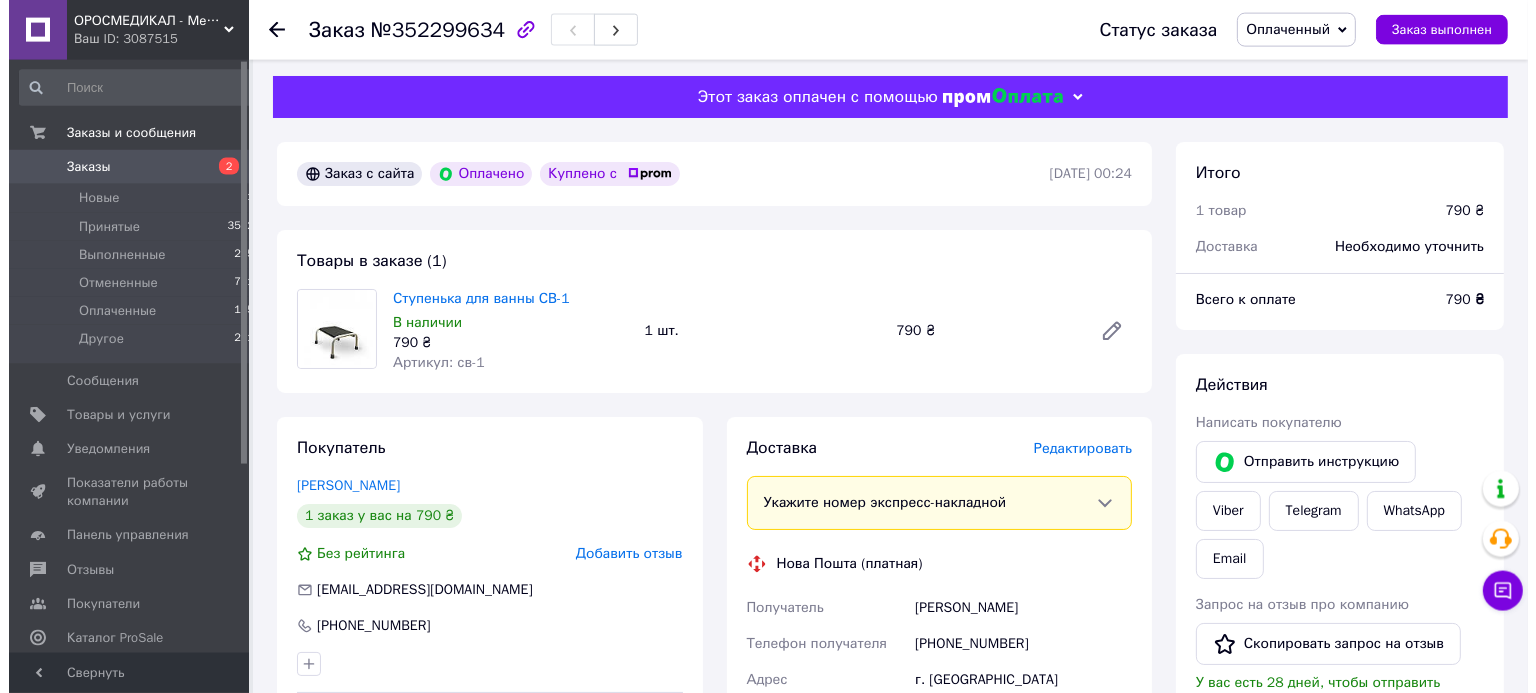 scroll, scrollTop: 0, scrollLeft: 0, axis: both 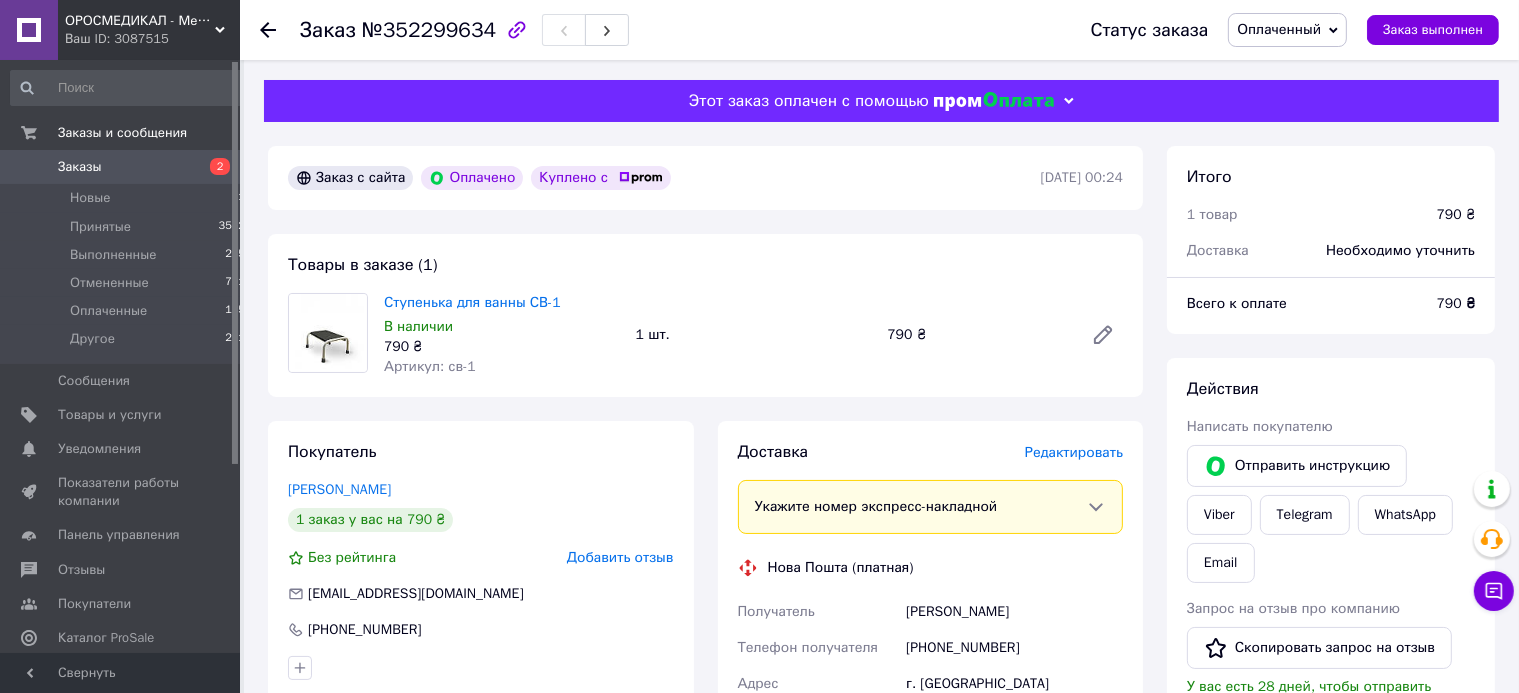 click on "Оплаченный" at bounding box center (1287, 30) 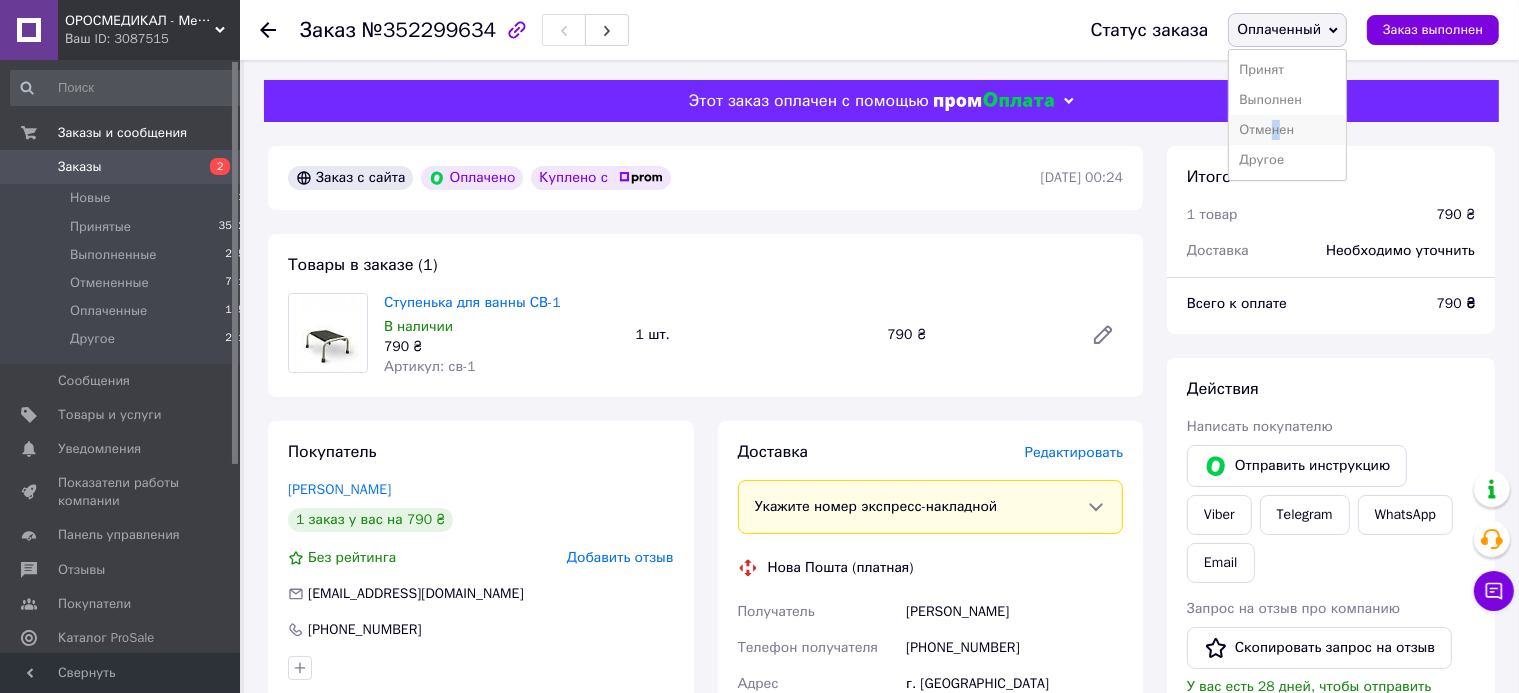 click on "Отменен" at bounding box center [1287, 130] 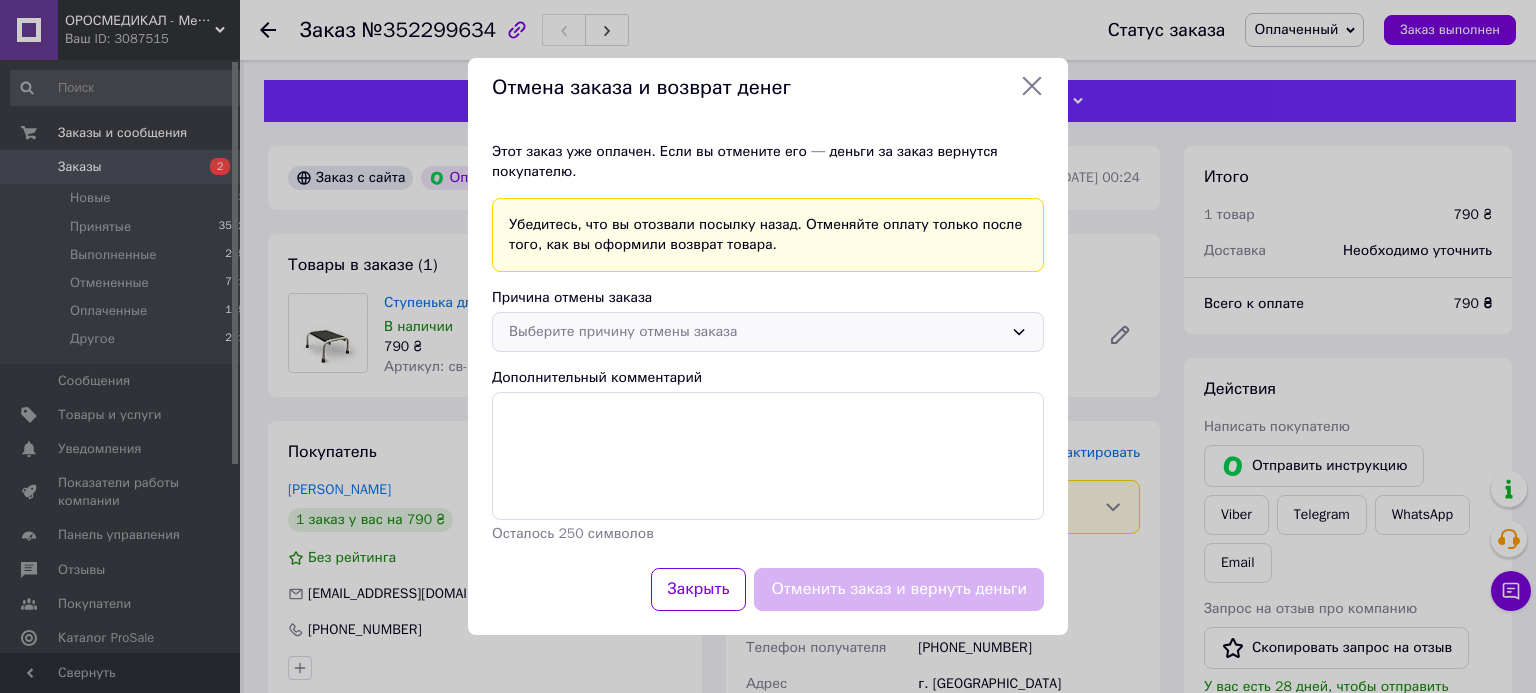 click on "Выберите причину отмены заказа" at bounding box center (756, 332) 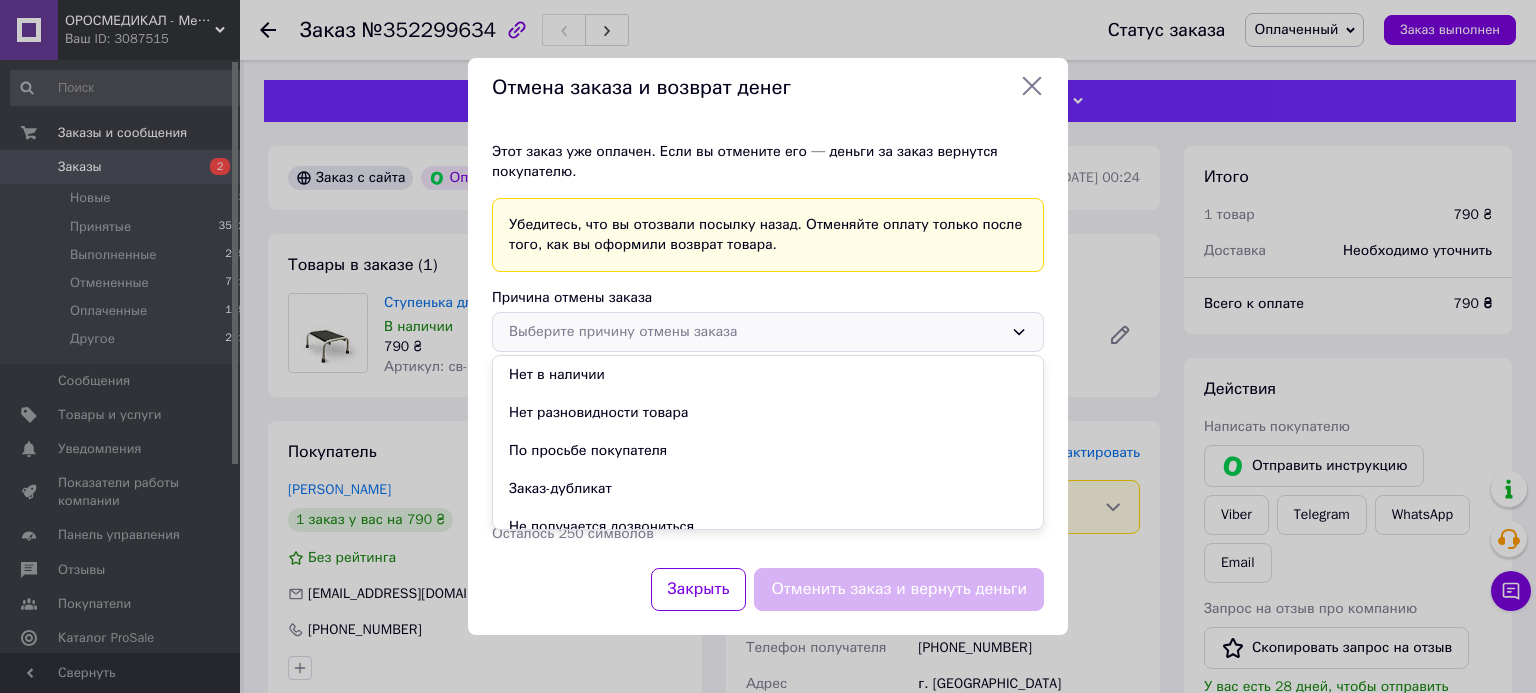 click on "По просьбе покупателя" at bounding box center (768, 451) 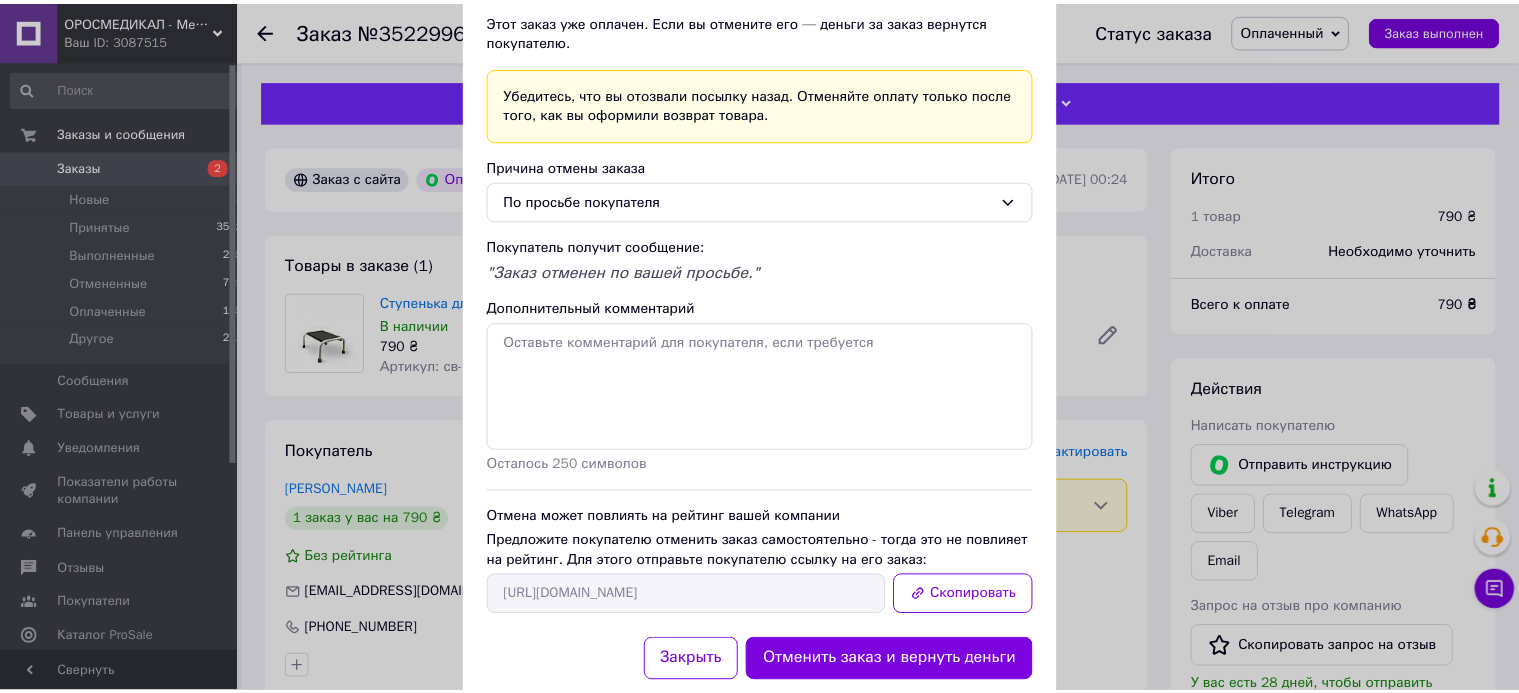 scroll, scrollTop: 158, scrollLeft: 0, axis: vertical 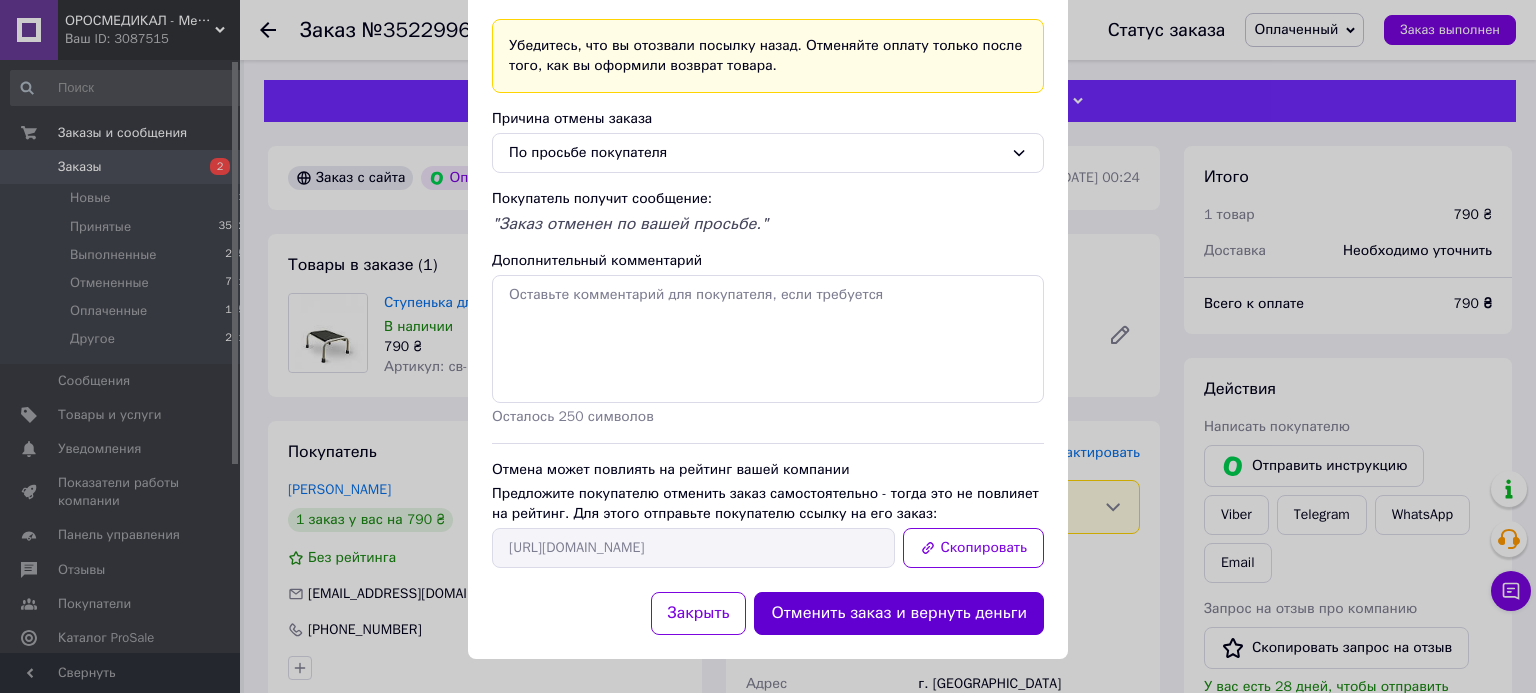 click on "Отменить заказ и вернуть деньги" at bounding box center [899, 613] 